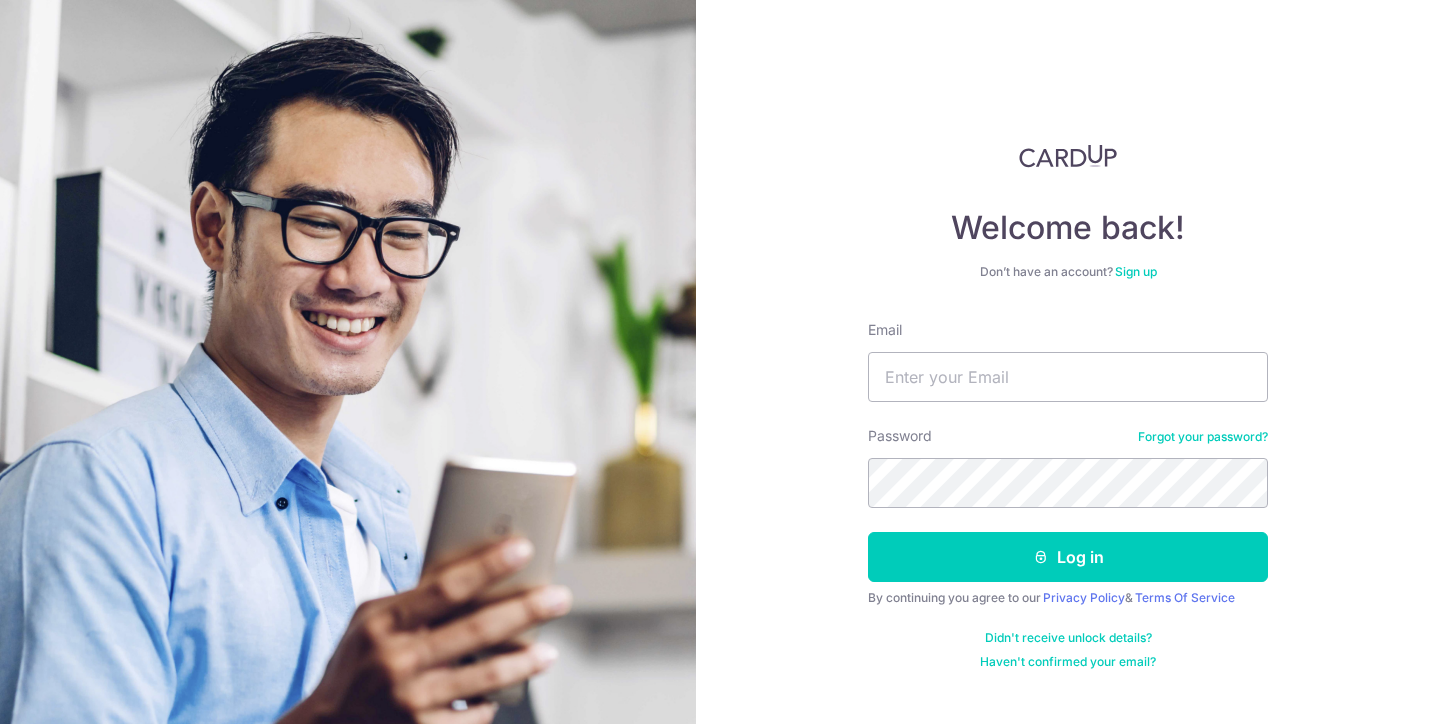 scroll, scrollTop: 0, scrollLeft: 0, axis: both 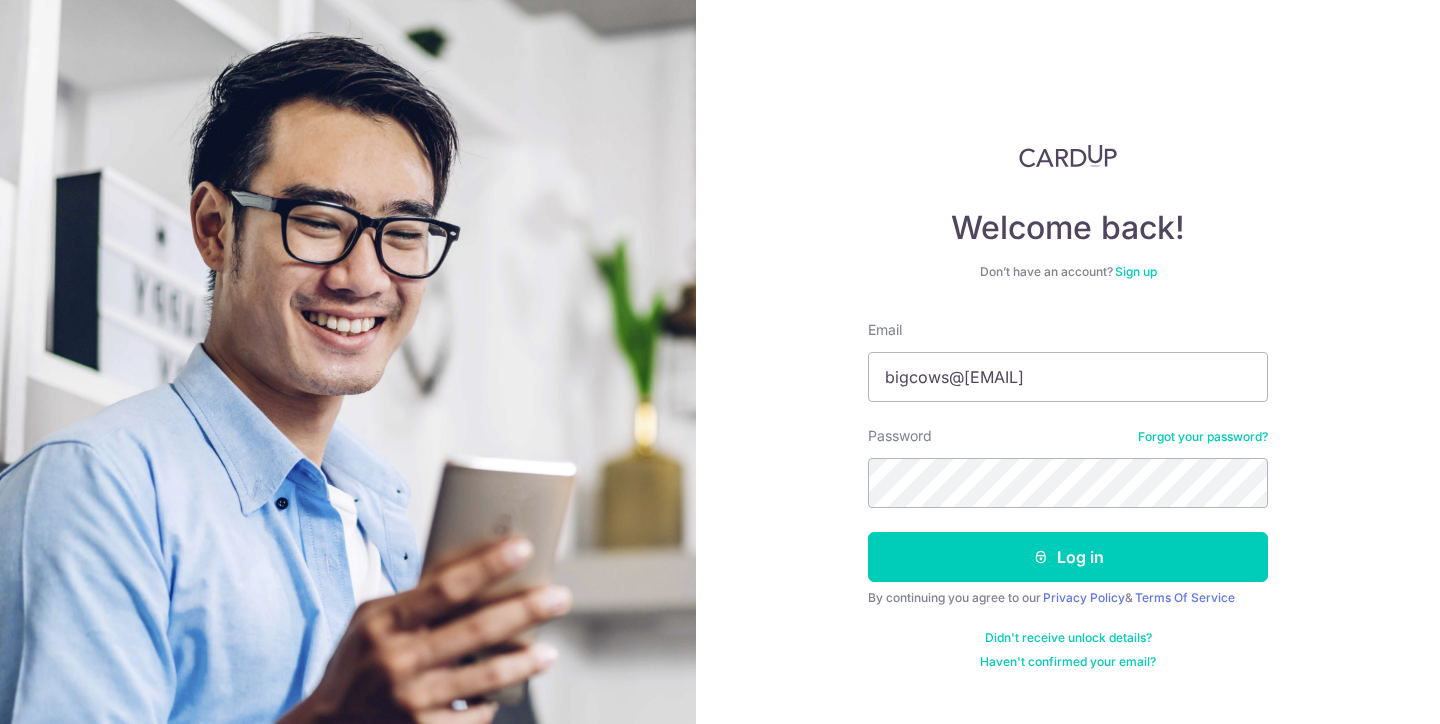 type on "[EMAIL]" 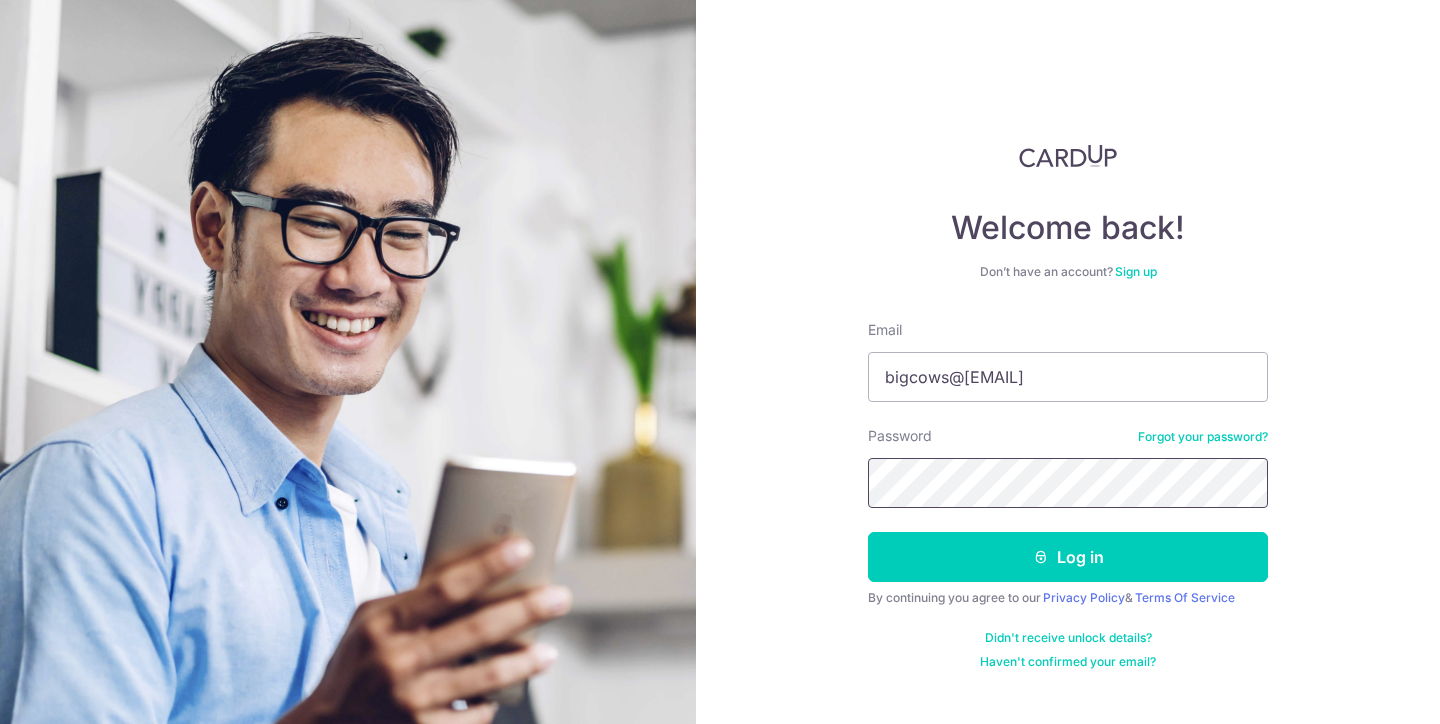 click on "Log in" at bounding box center (1068, 557) 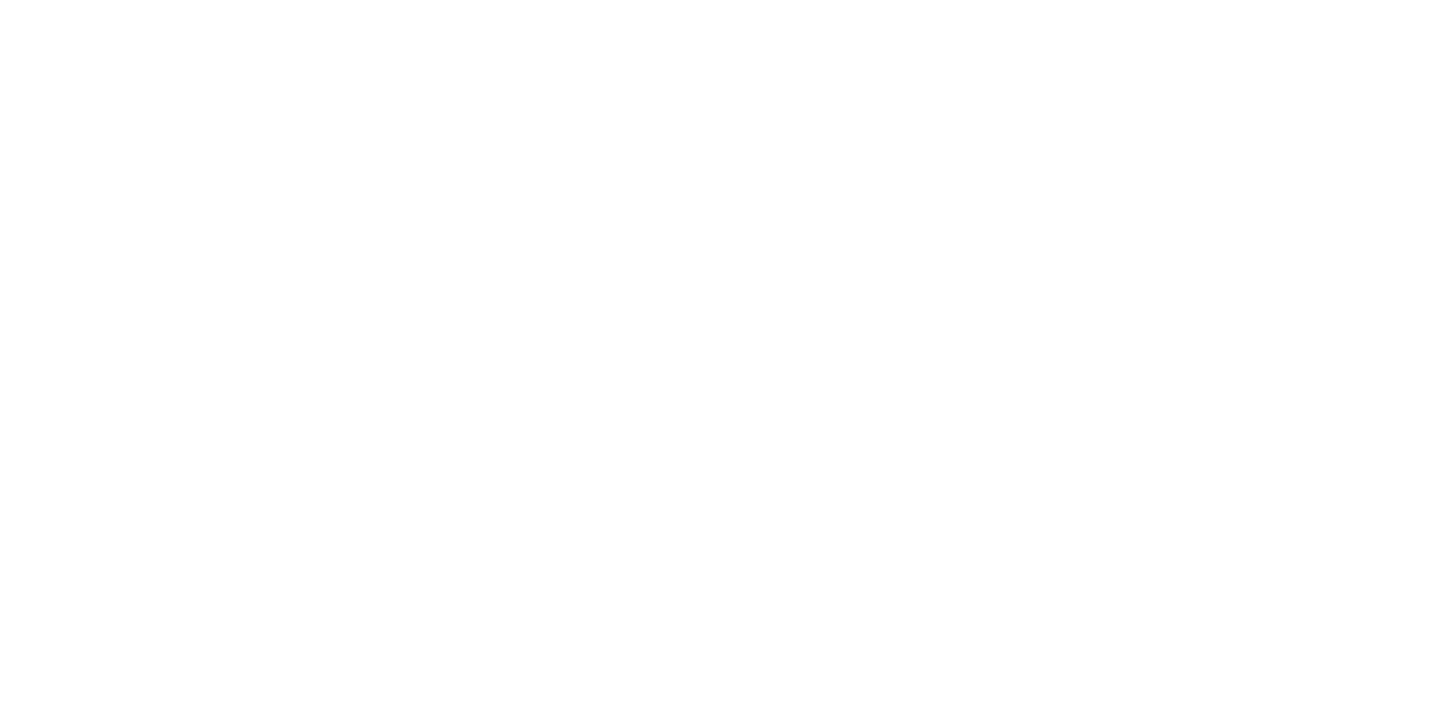 scroll, scrollTop: 0, scrollLeft: 0, axis: both 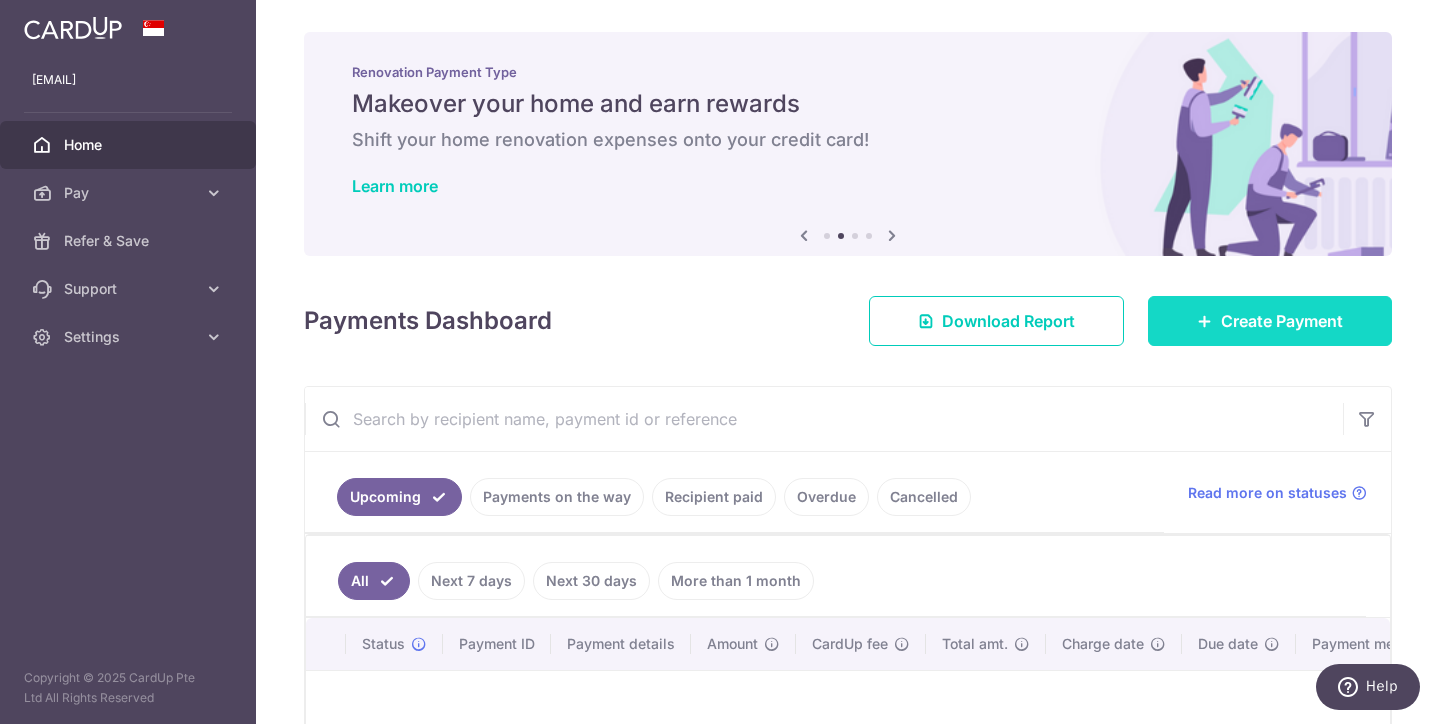 click on "Create Payment" at bounding box center (1270, 321) 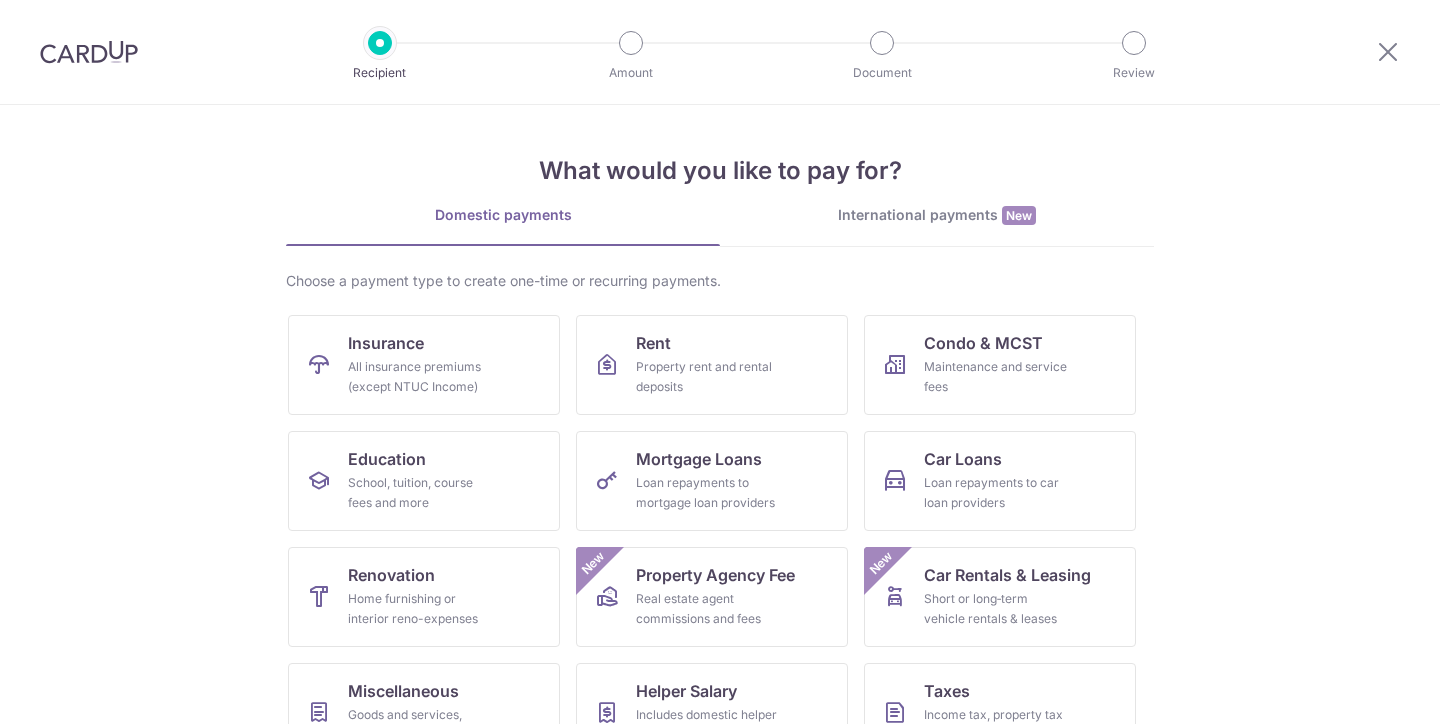 scroll, scrollTop: 0, scrollLeft: 0, axis: both 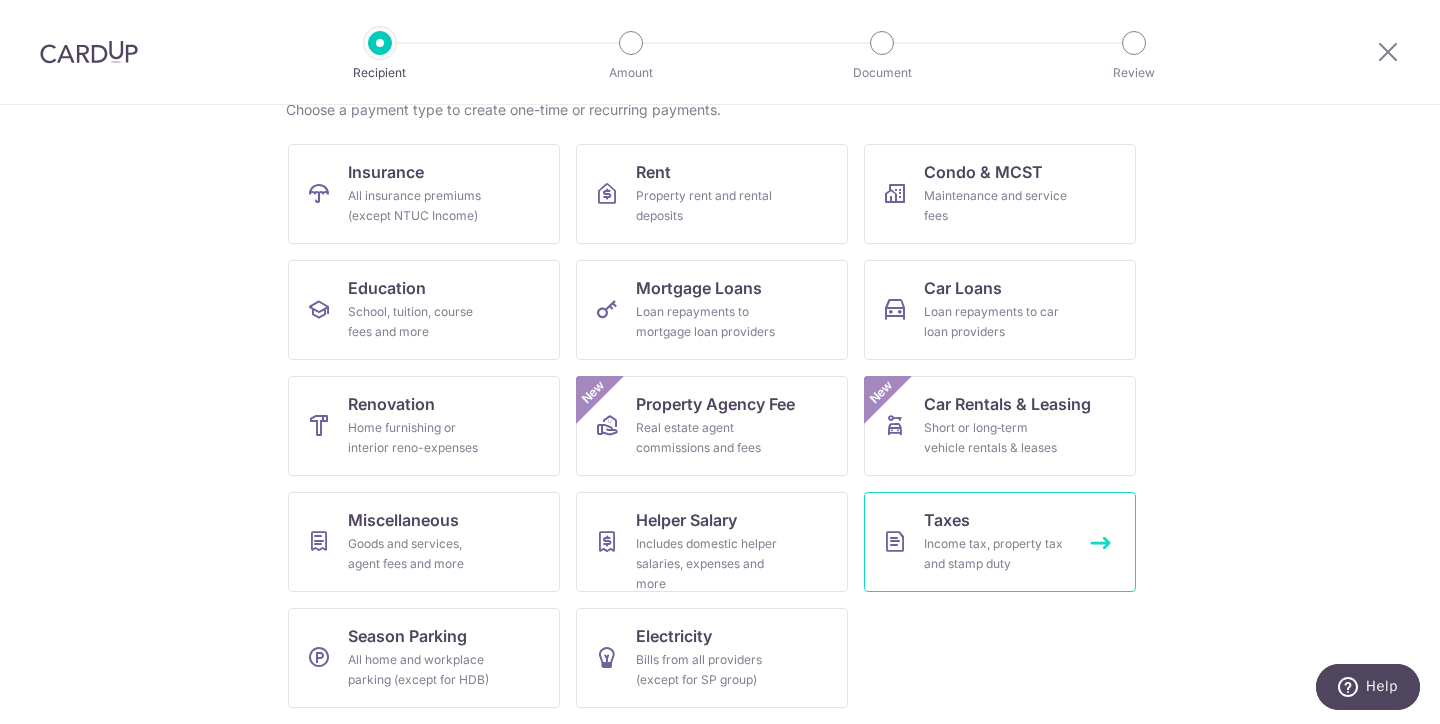 click on "Taxes Income tax, property tax and stamp duty" at bounding box center (1000, 542) 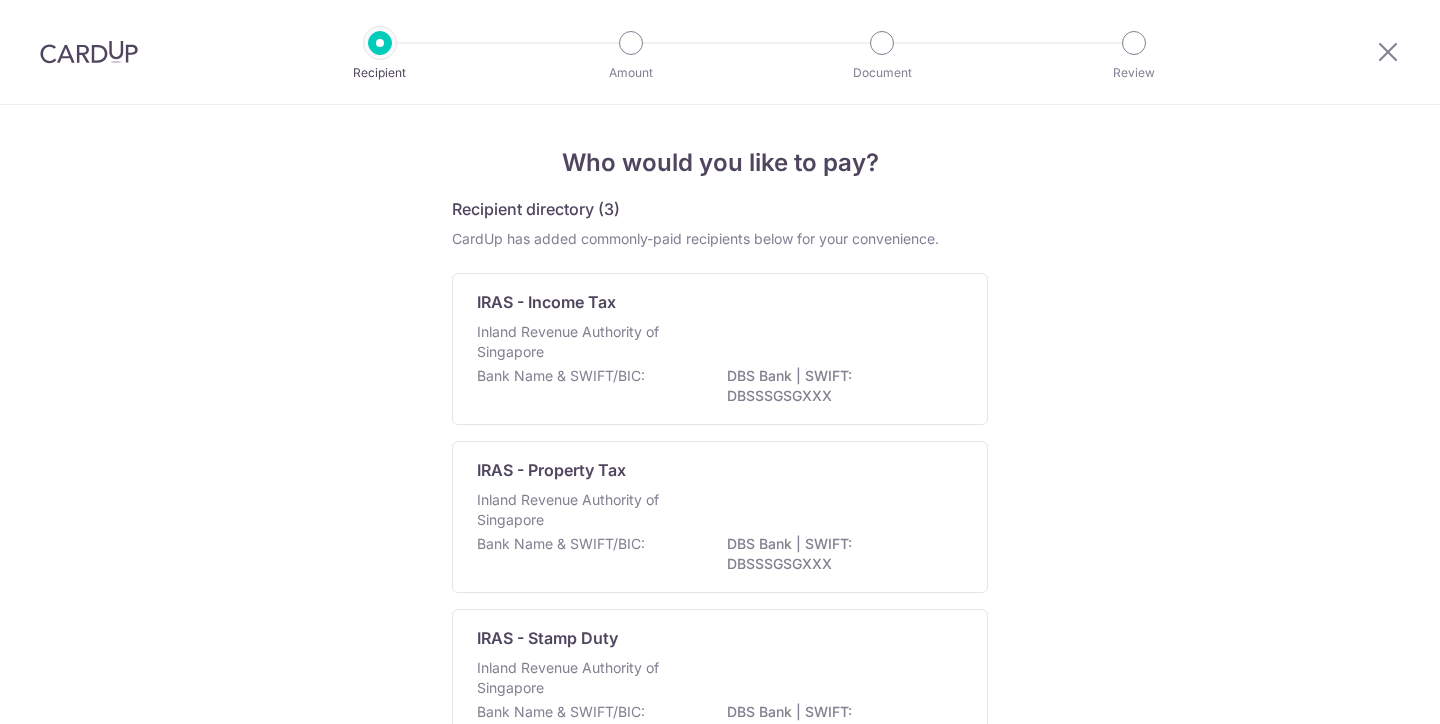 scroll, scrollTop: 0, scrollLeft: 0, axis: both 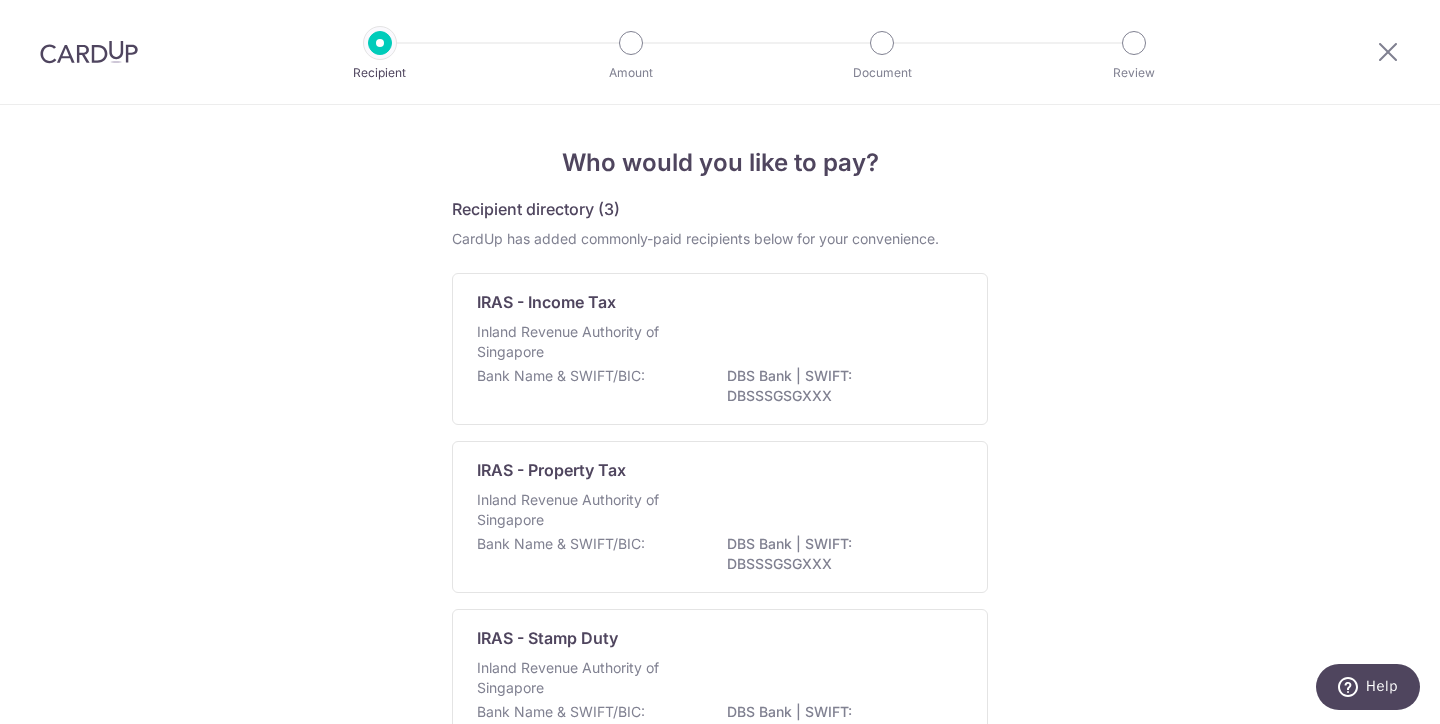 click on "Inland Revenue Authority of Singapore" at bounding box center (720, 344) 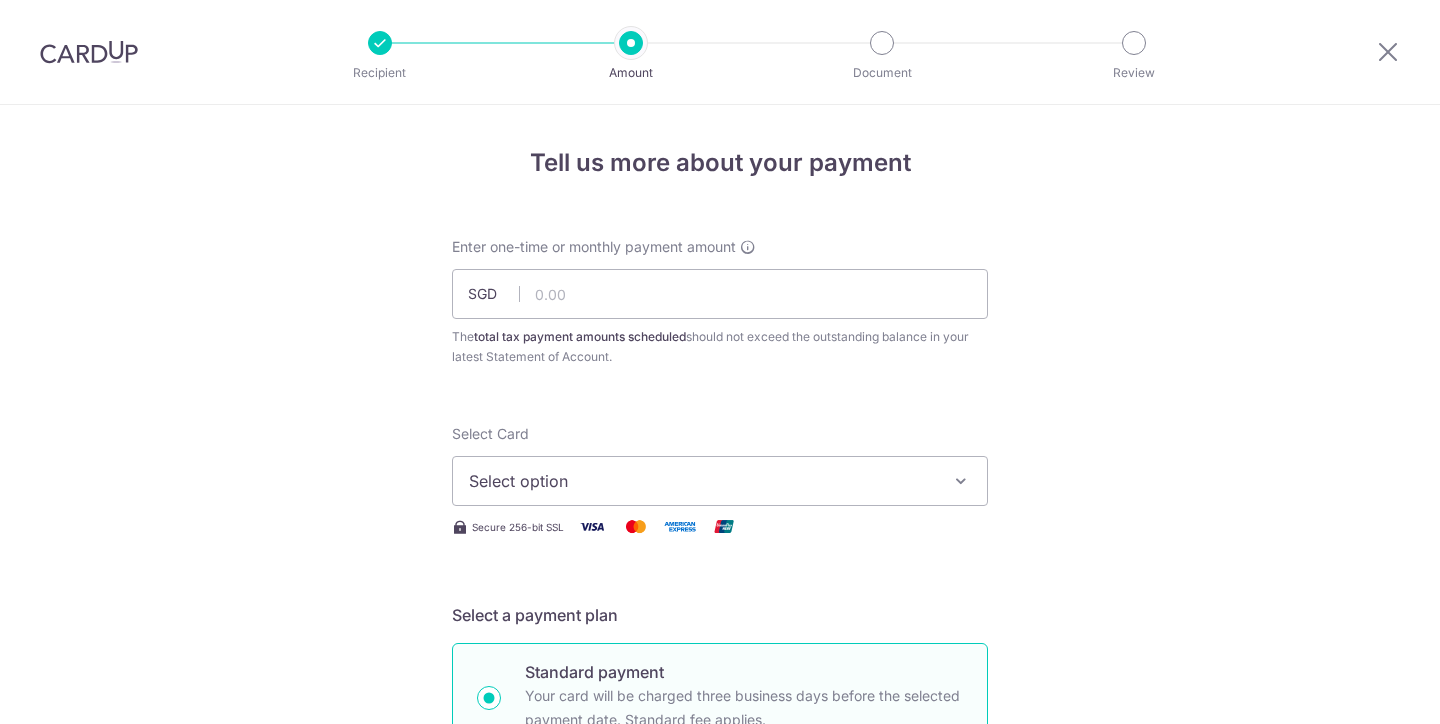 scroll, scrollTop: 0, scrollLeft: 0, axis: both 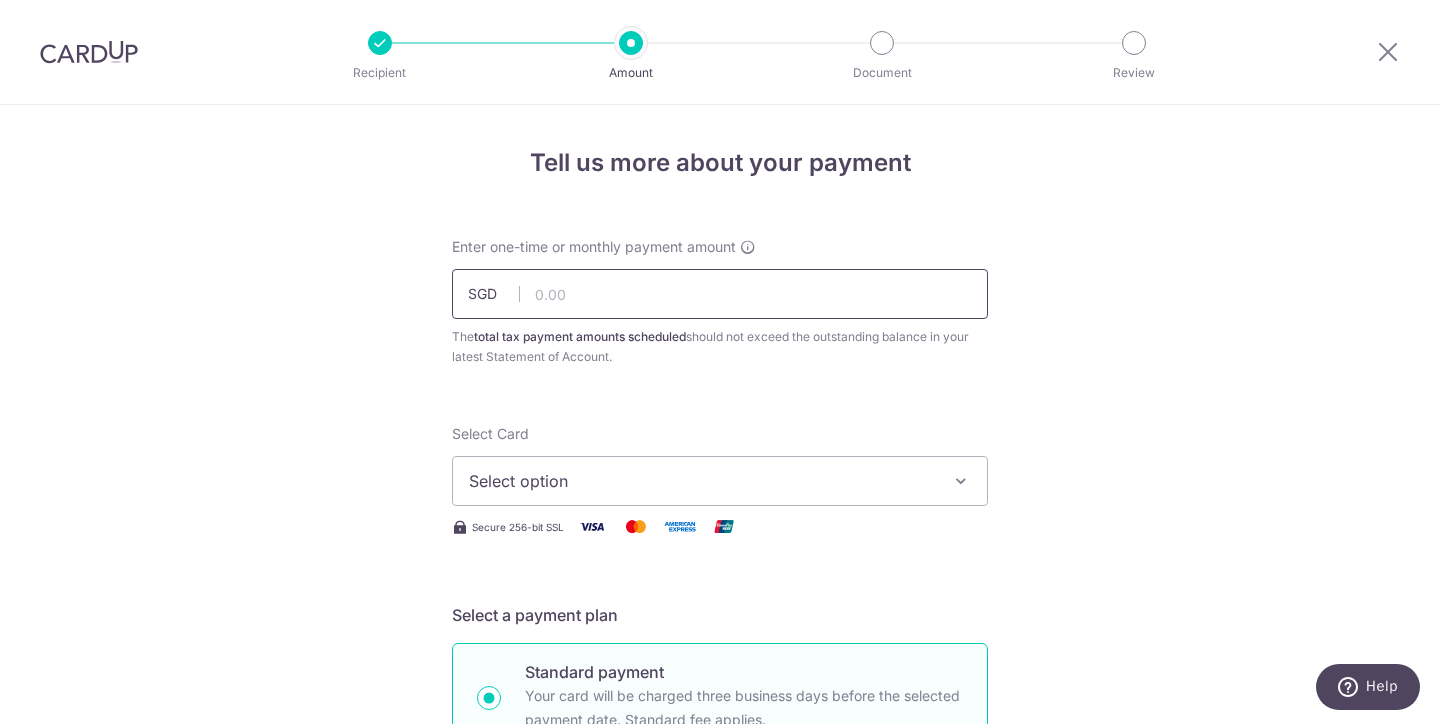 click at bounding box center (720, 294) 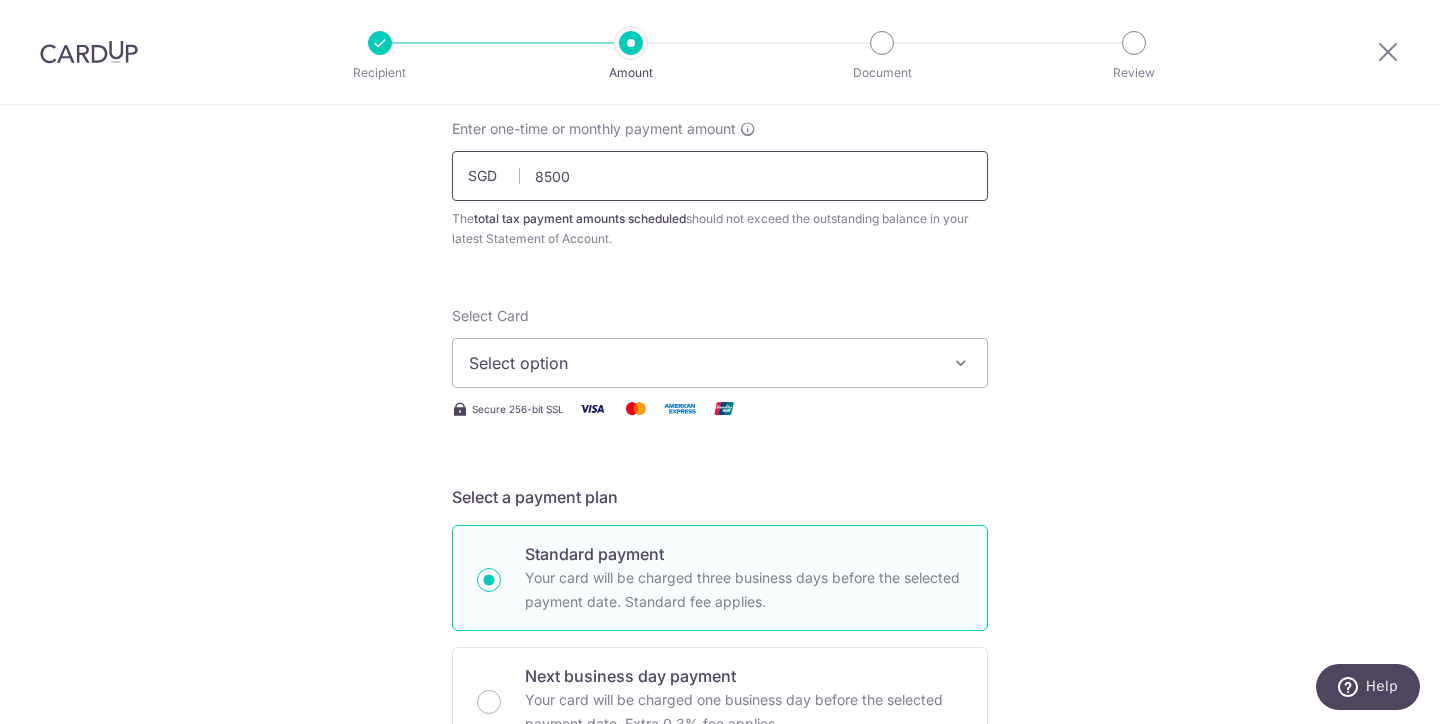 scroll, scrollTop: 259, scrollLeft: 0, axis: vertical 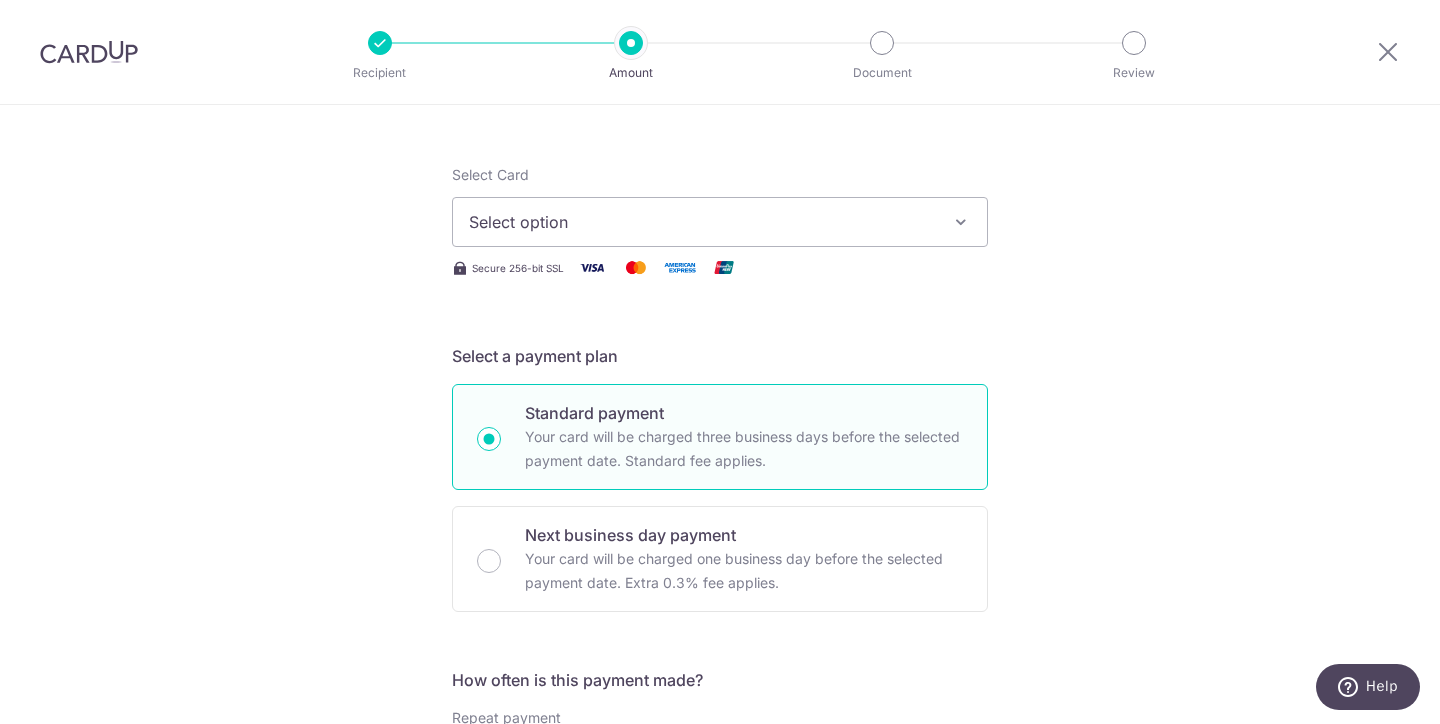 type on "8,500.00" 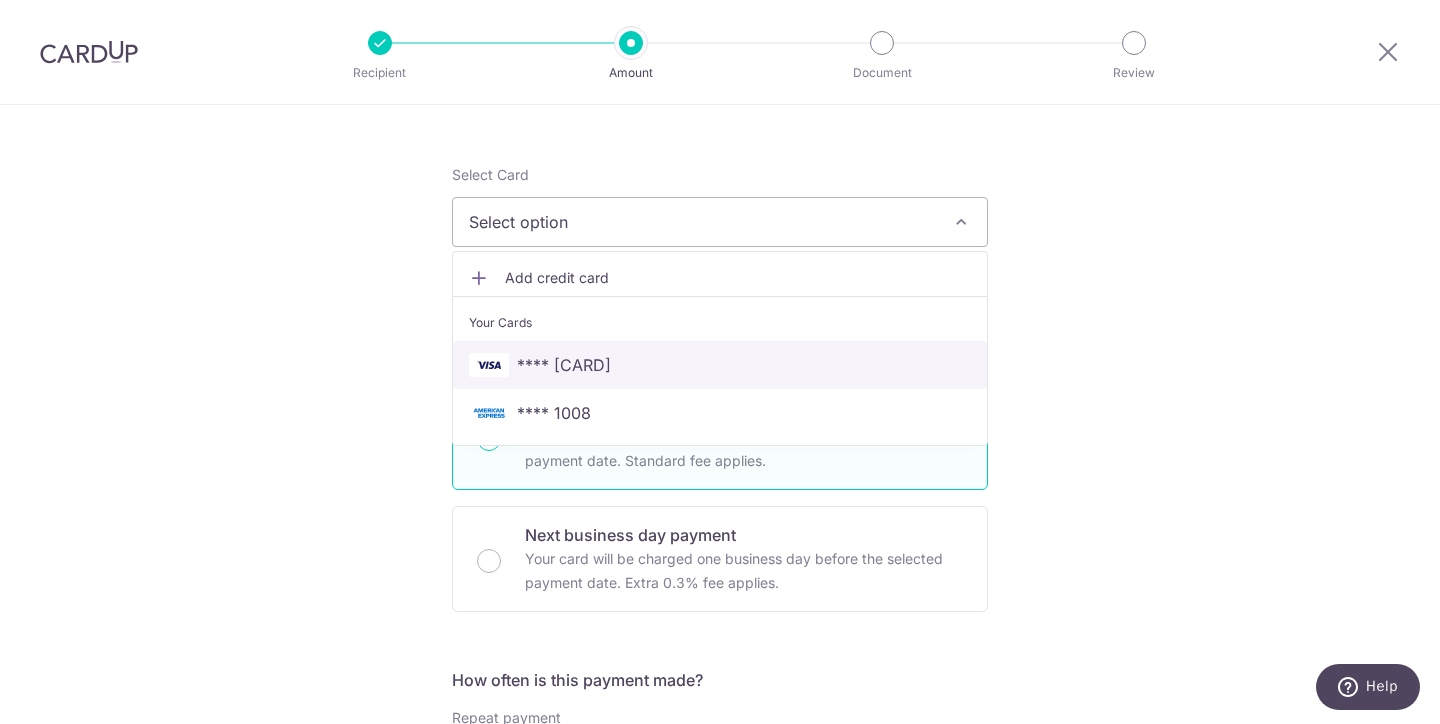 click on "**** 2754" at bounding box center (720, 365) 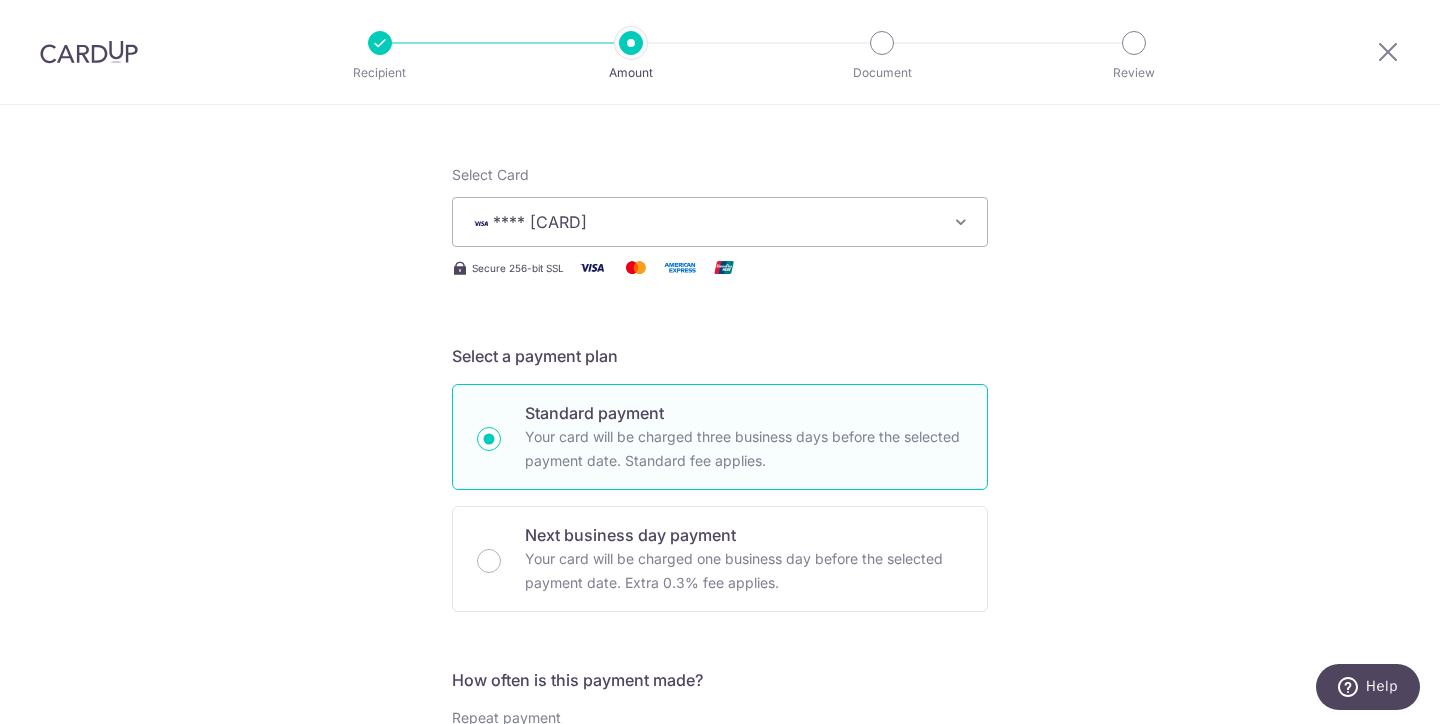 click on "Tell us more about your payment
Enter one-time or monthly payment amount
SGD
8,500.00
8500.00
The  total tax payment amounts scheduled  should not exceed the outstanding balance in your latest Statement of Account.
Select Card
**** 2754
Add credit card
Your Cards
**** 2754
**** 1008
Secure 256-bit SSL
Text" at bounding box center (720, 774) 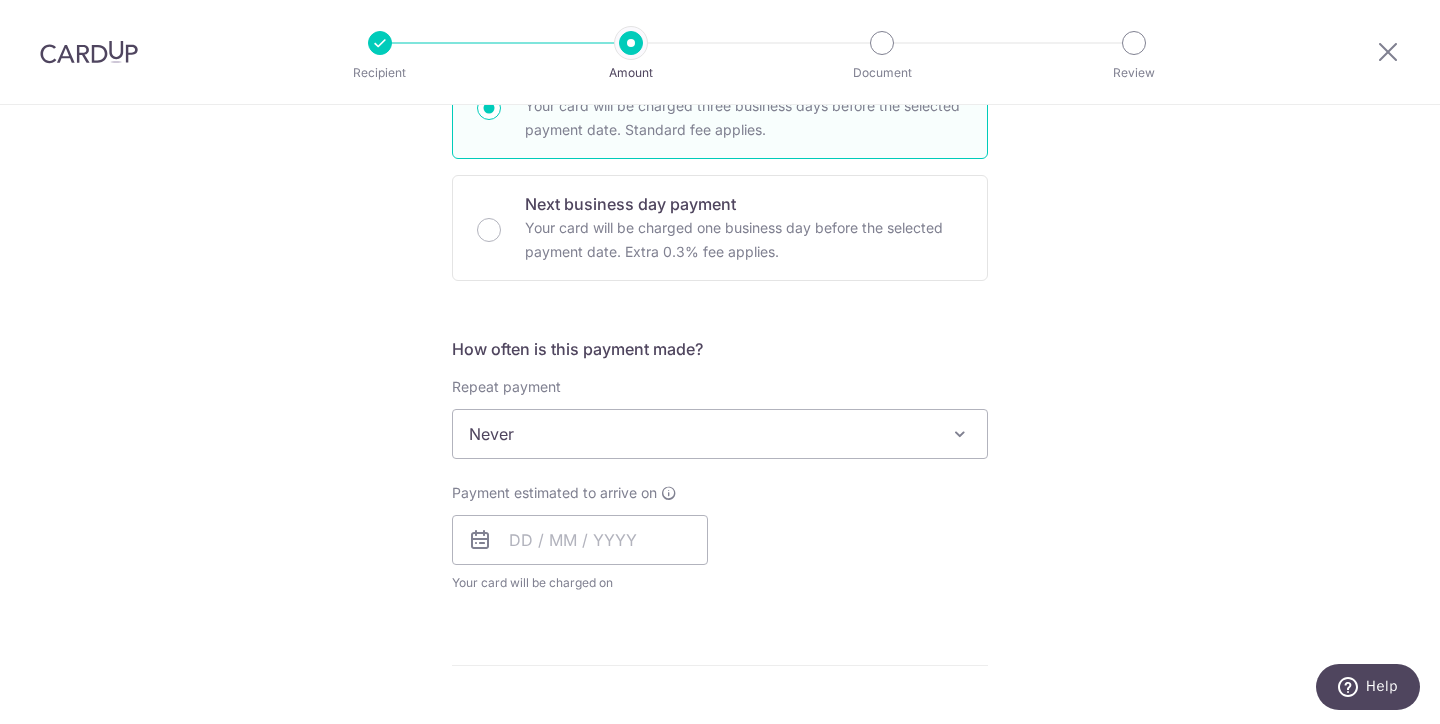 scroll, scrollTop: 599, scrollLeft: 0, axis: vertical 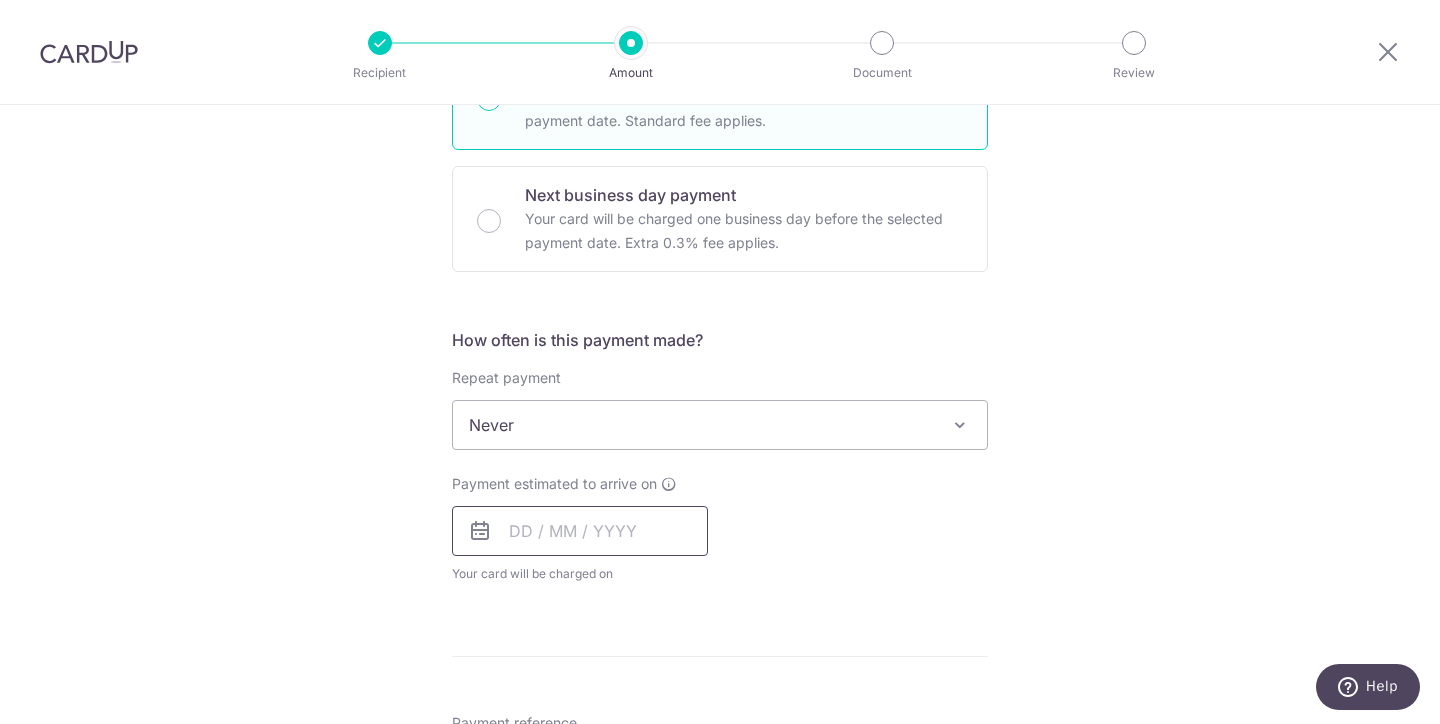 click at bounding box center (580, 531) 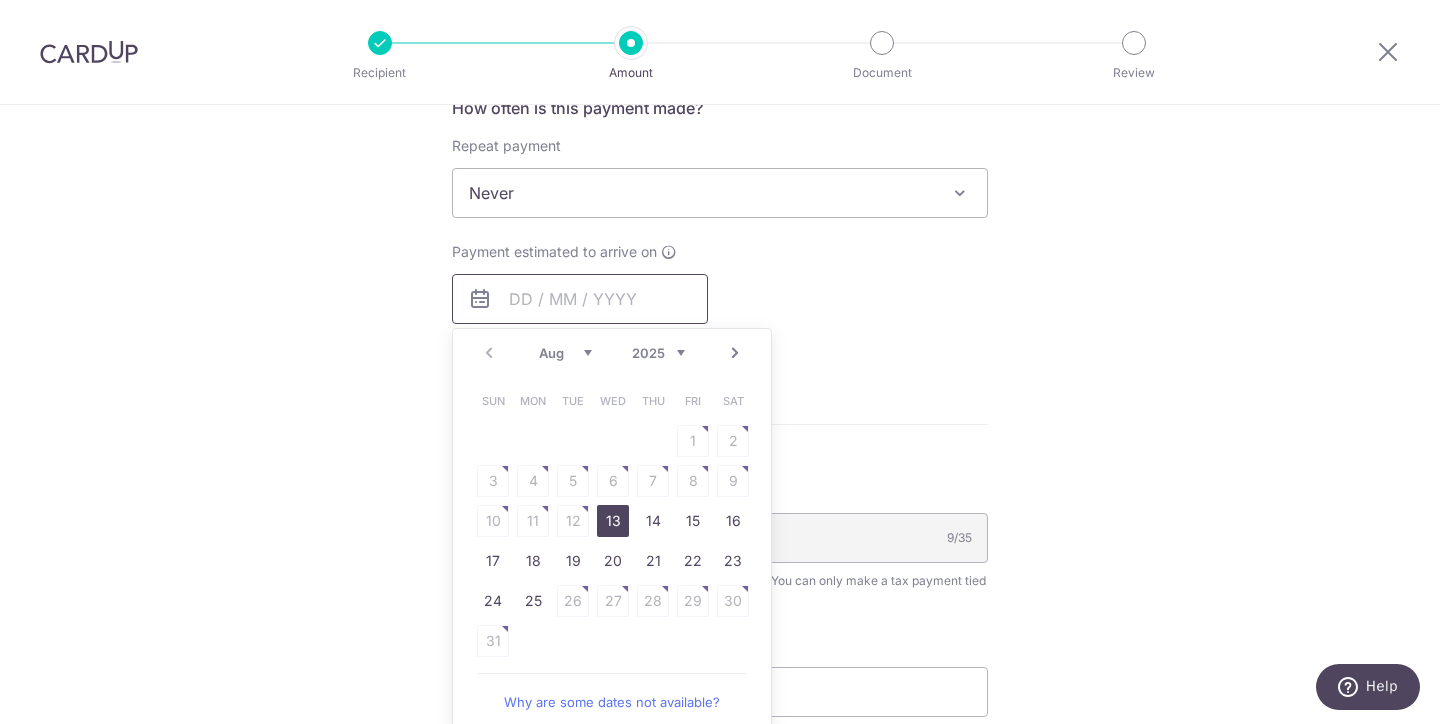 scroll, scrollTop: 834, scrollLeft: 0, axis: vertical 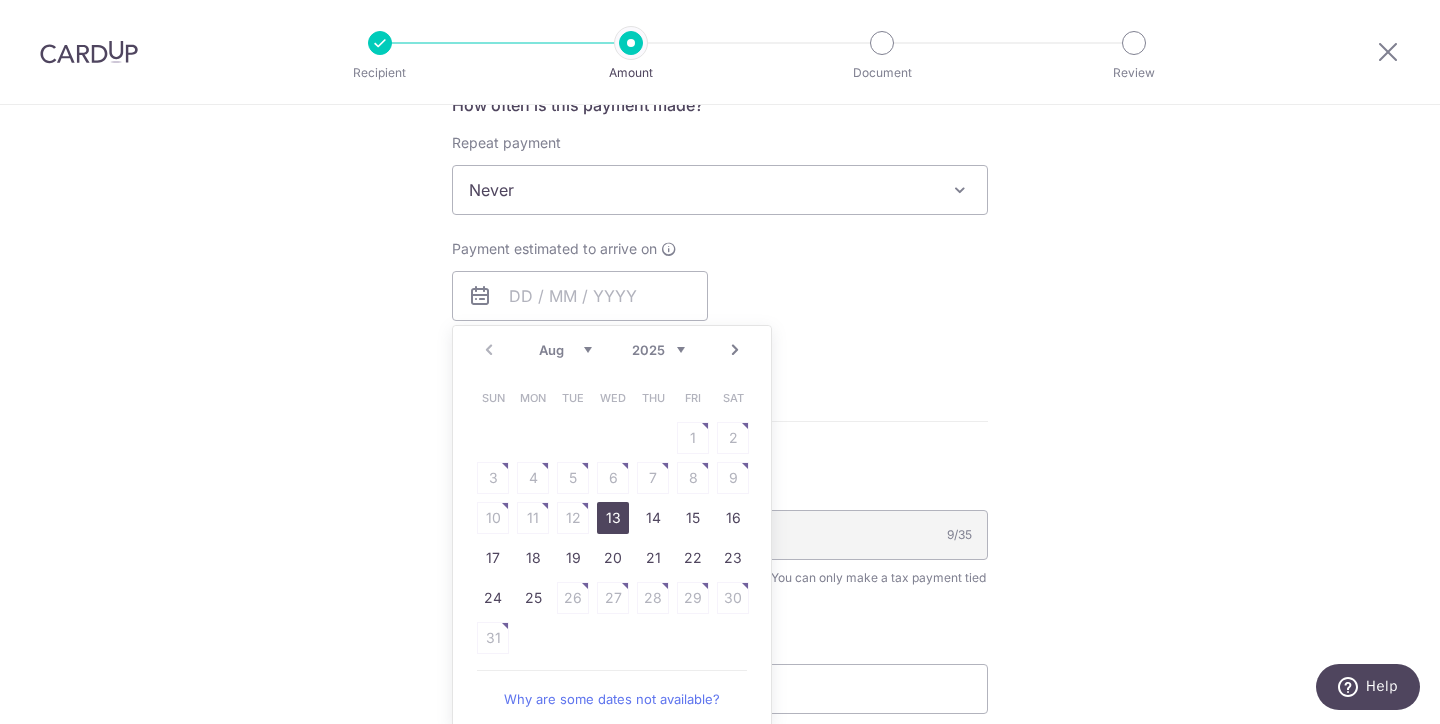 click on "13" at bounding box center (613, 518) 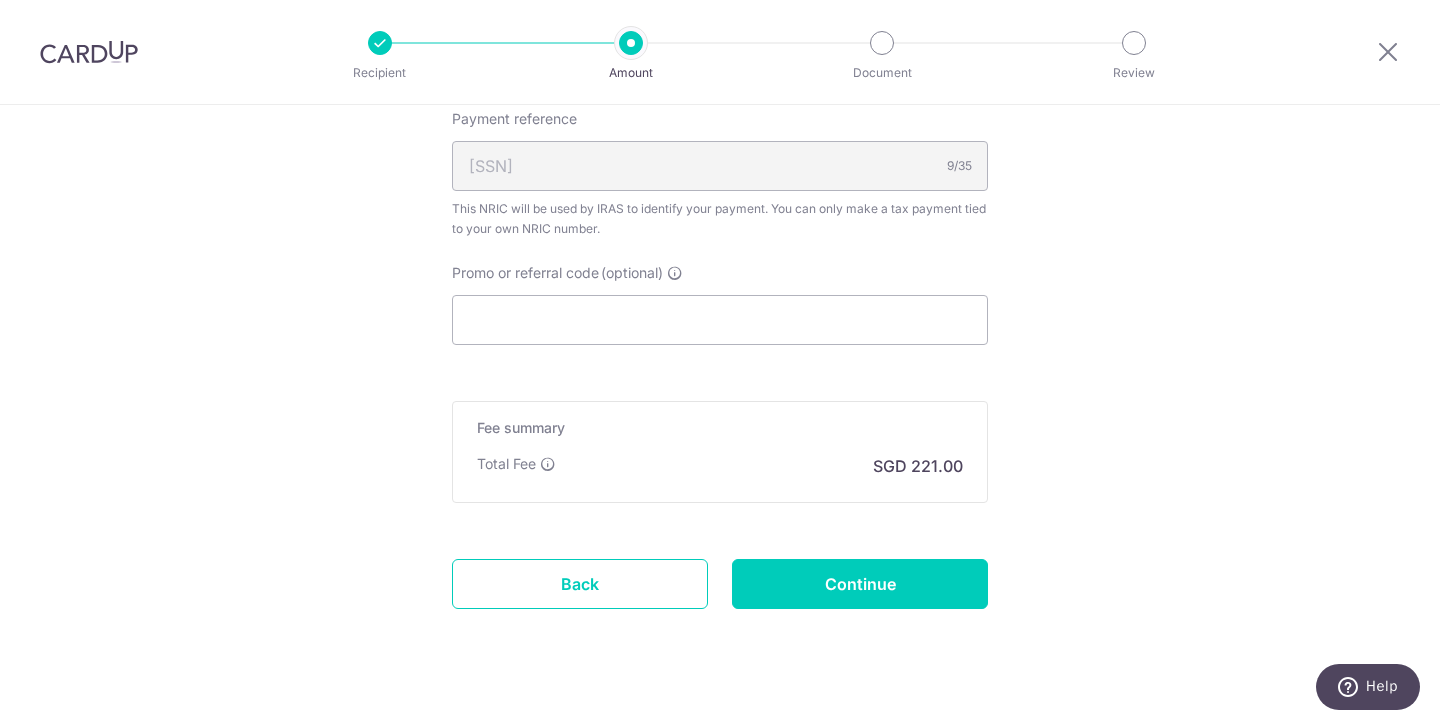 scroll, scrollTop: 1320, scrollLeft: 0, axis: vertical 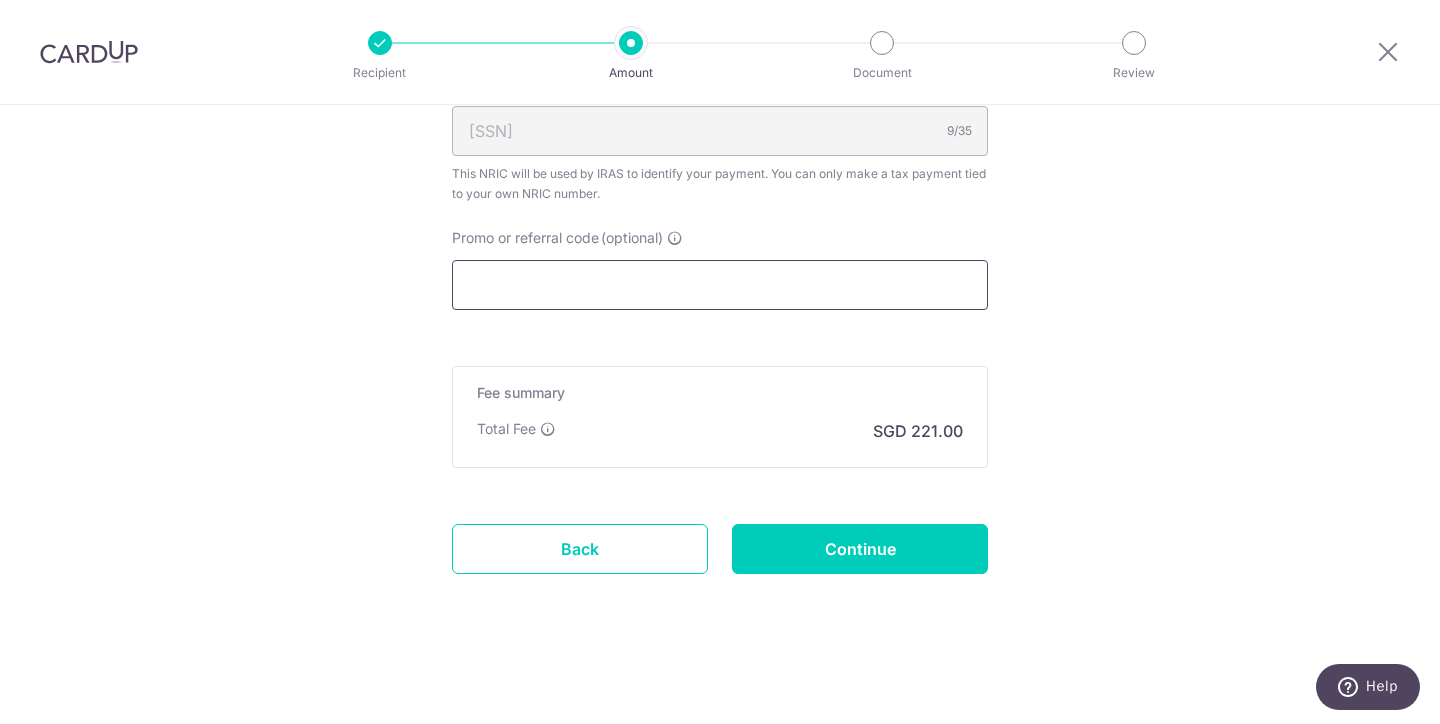 click on "Promo or referral code
(optional)" at bounding box center [720, 285] 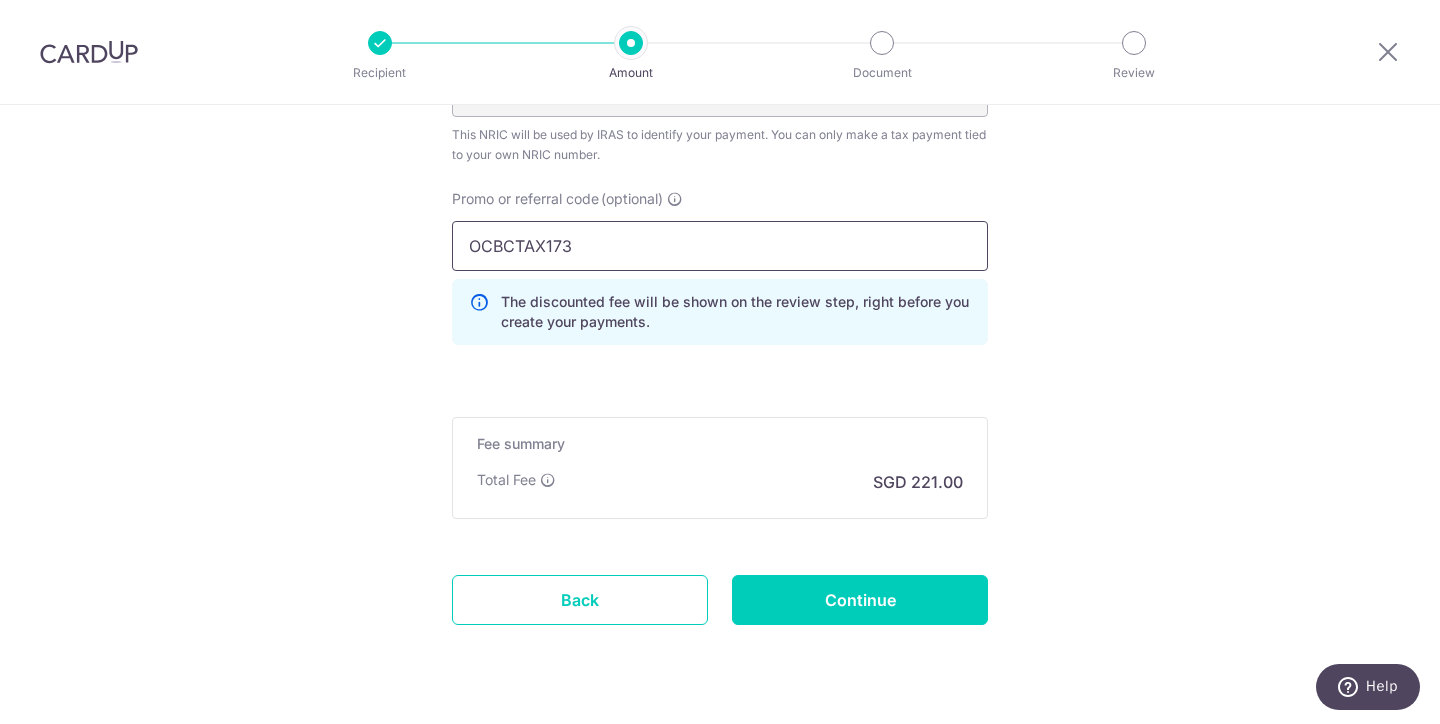 scroll, scrollTop: 1410, scrollLeft: 0, axis: vertical 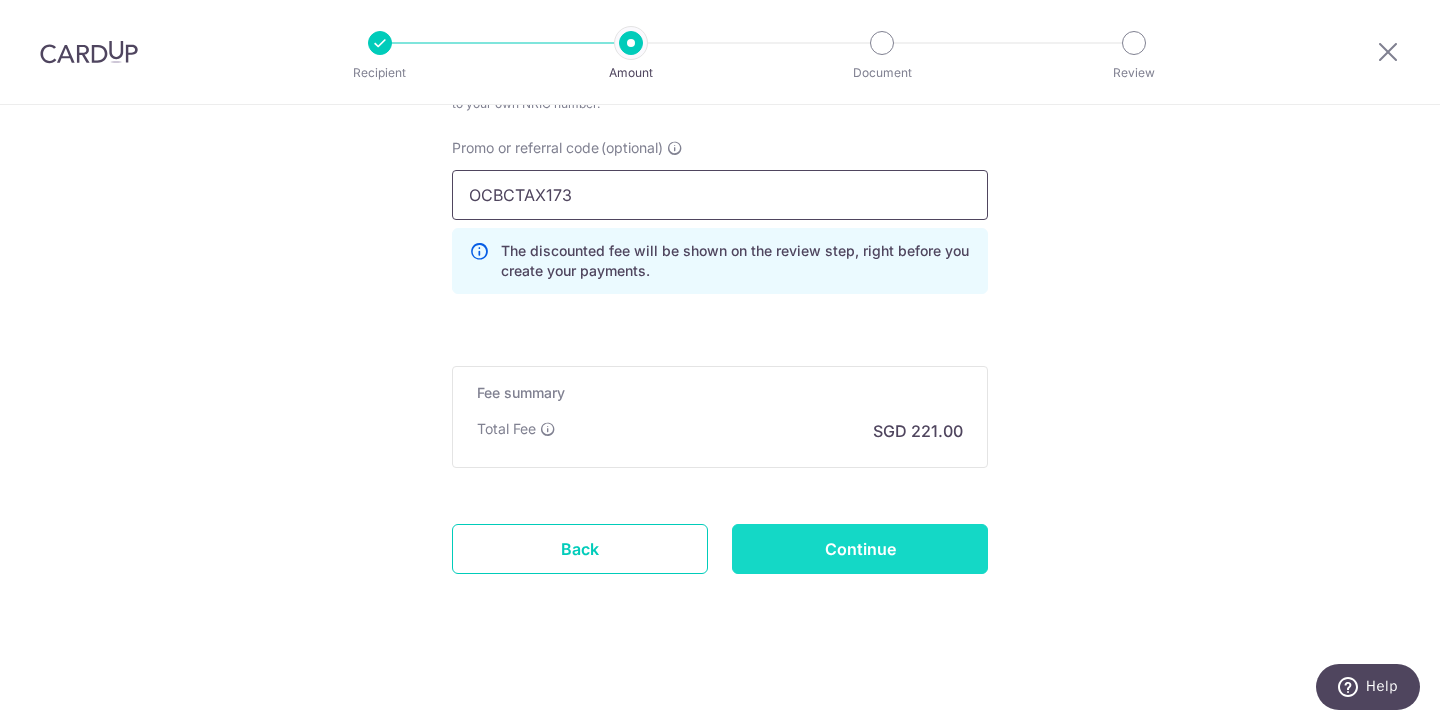type on "OCBCTAX173" 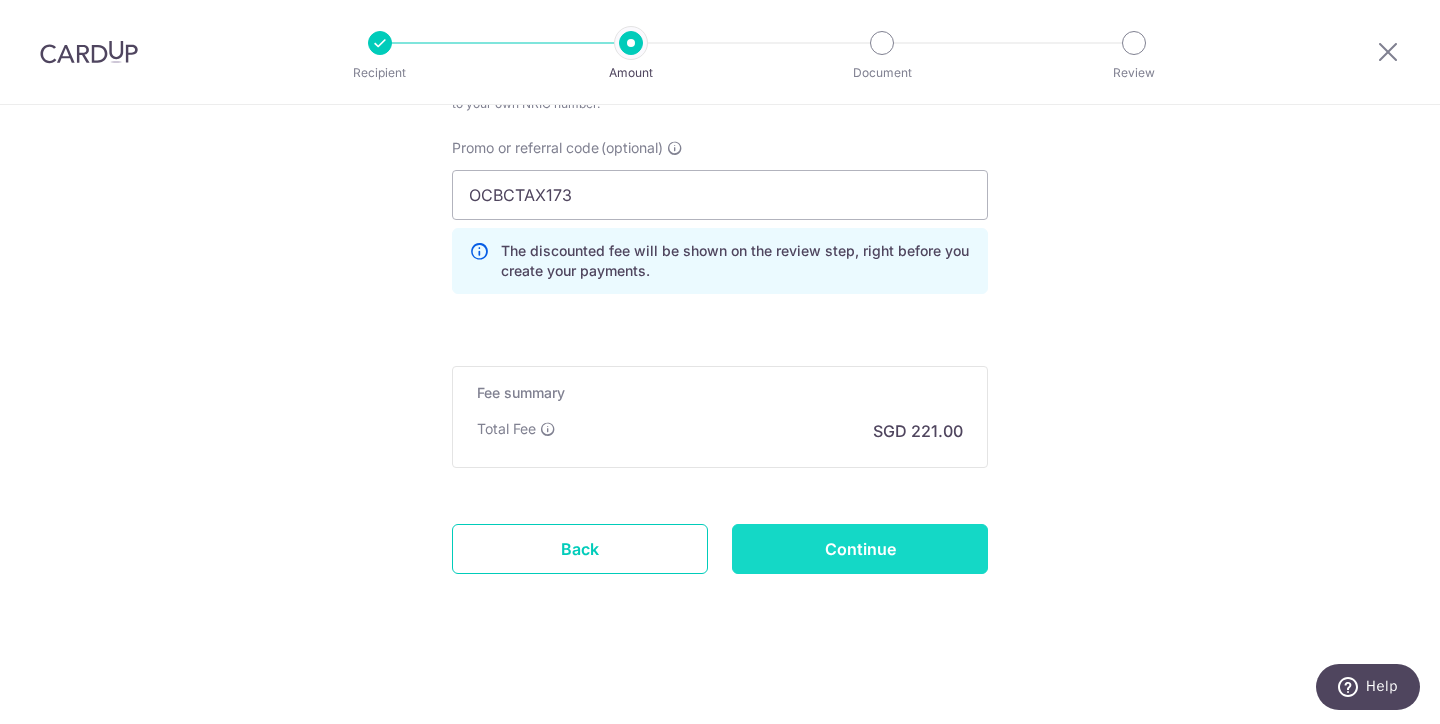 click on "Continue" at bounding box center (860, 549) 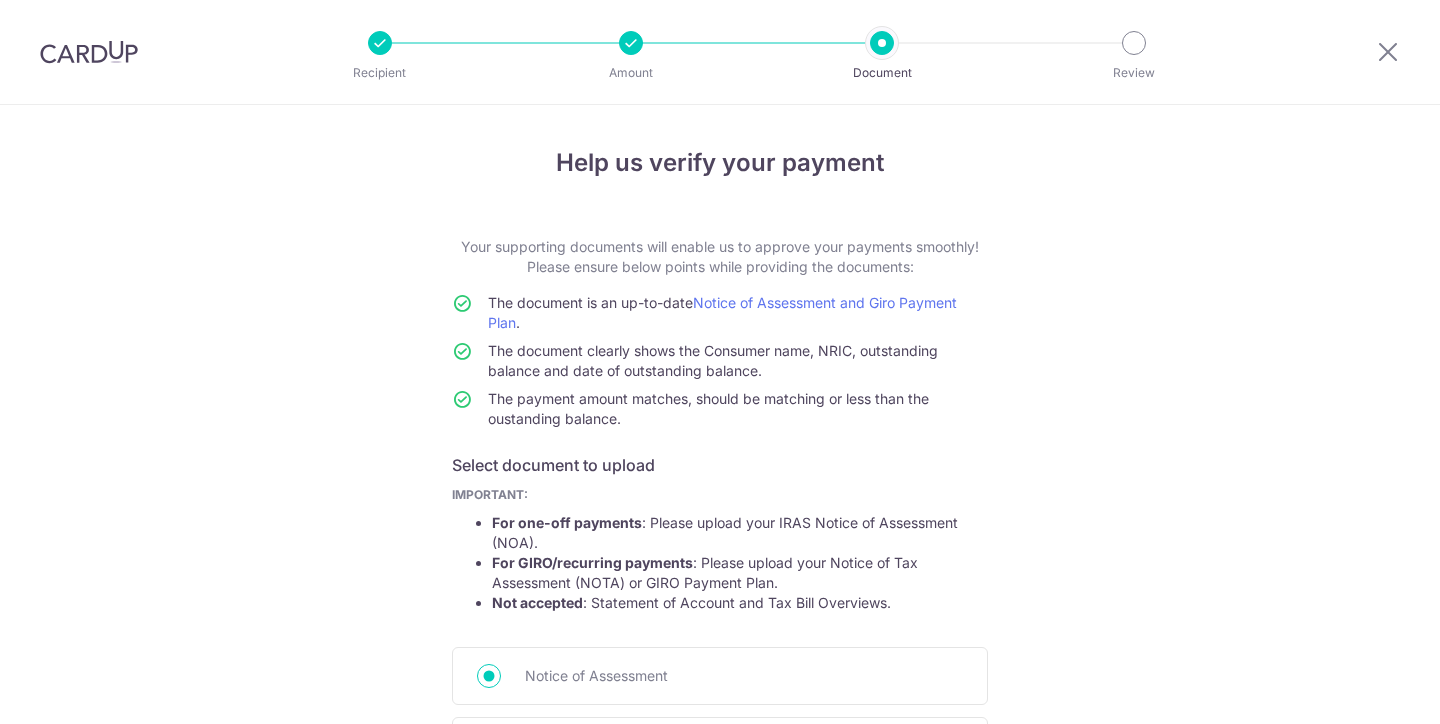 scroll, scrollTop: 0, scrollLeft: 0, axis: both 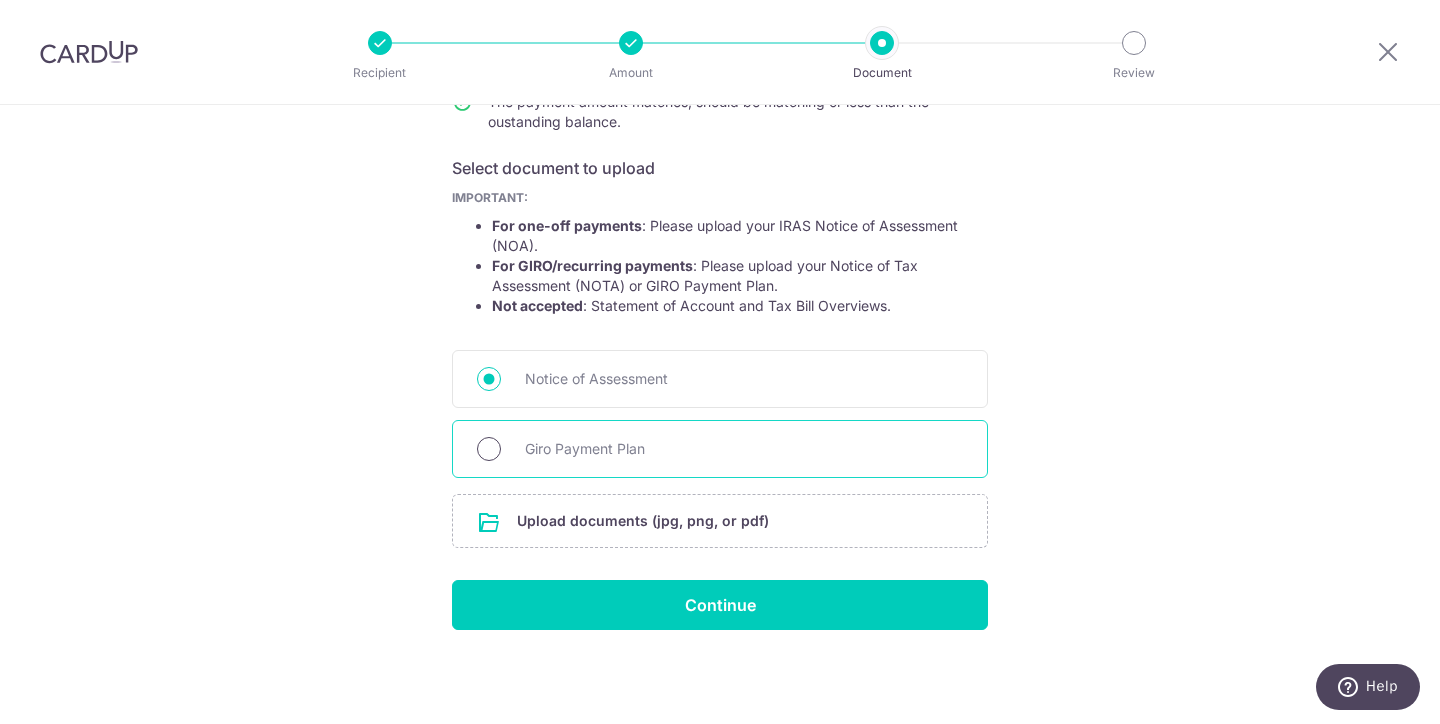click on "Giro Payment Plan" at bounding box center [489, 449] 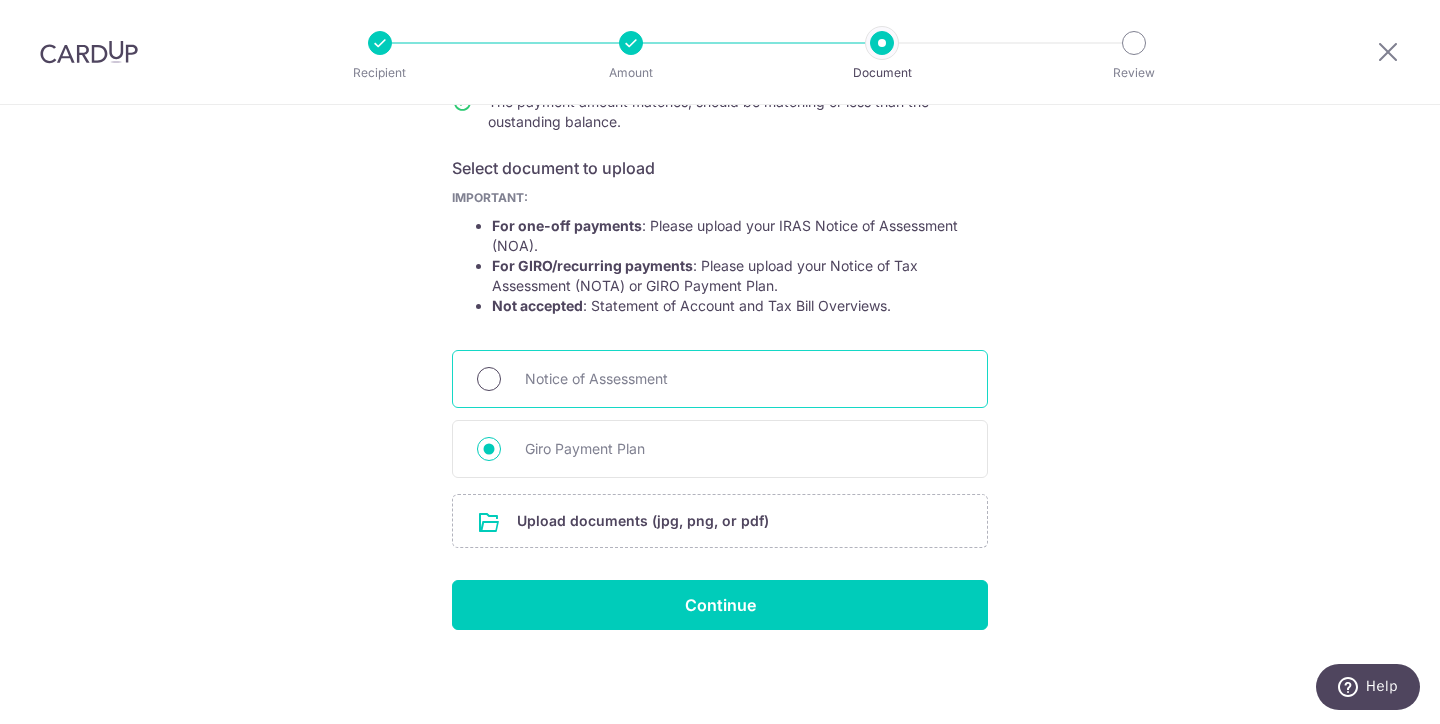 click on "Notice of Assessment" at bounding box center [489, 379] 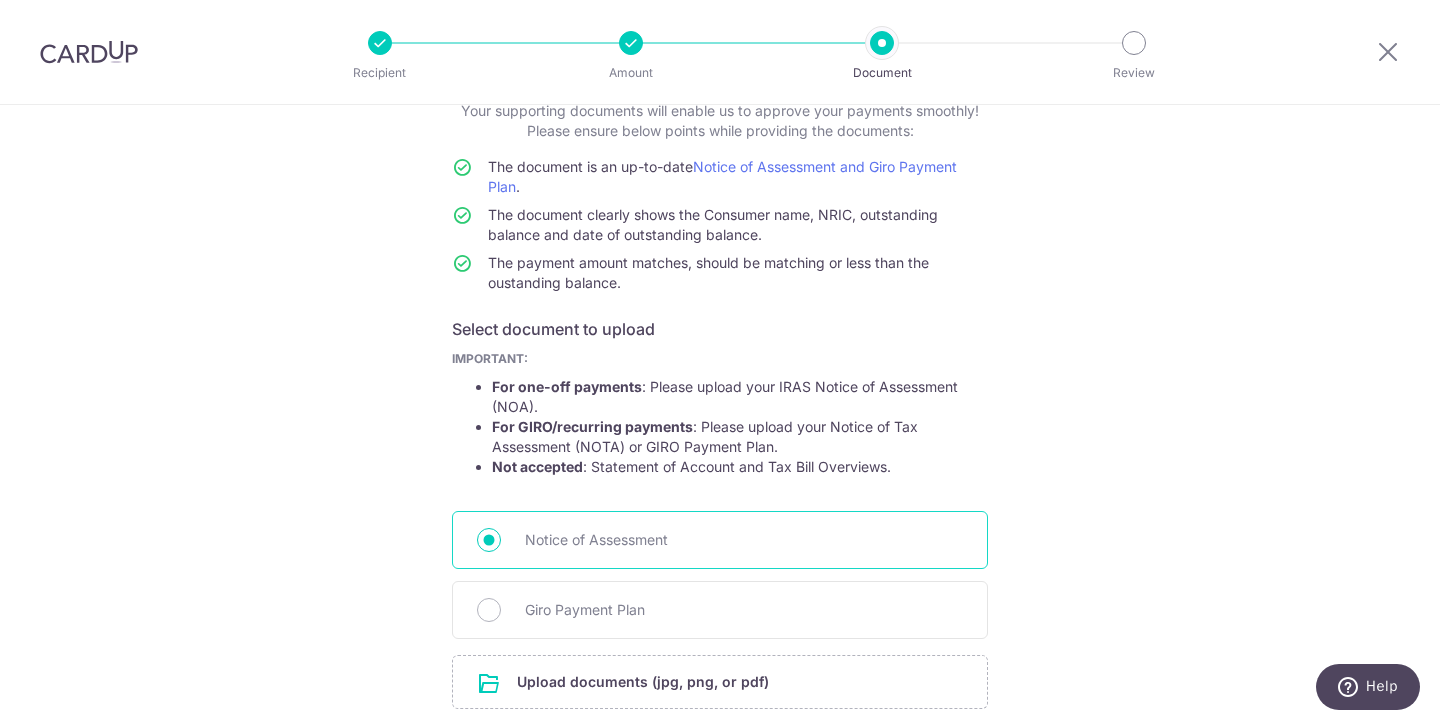 scroll, scrollTop: 176, scrollLeft: 0, axis: vertical 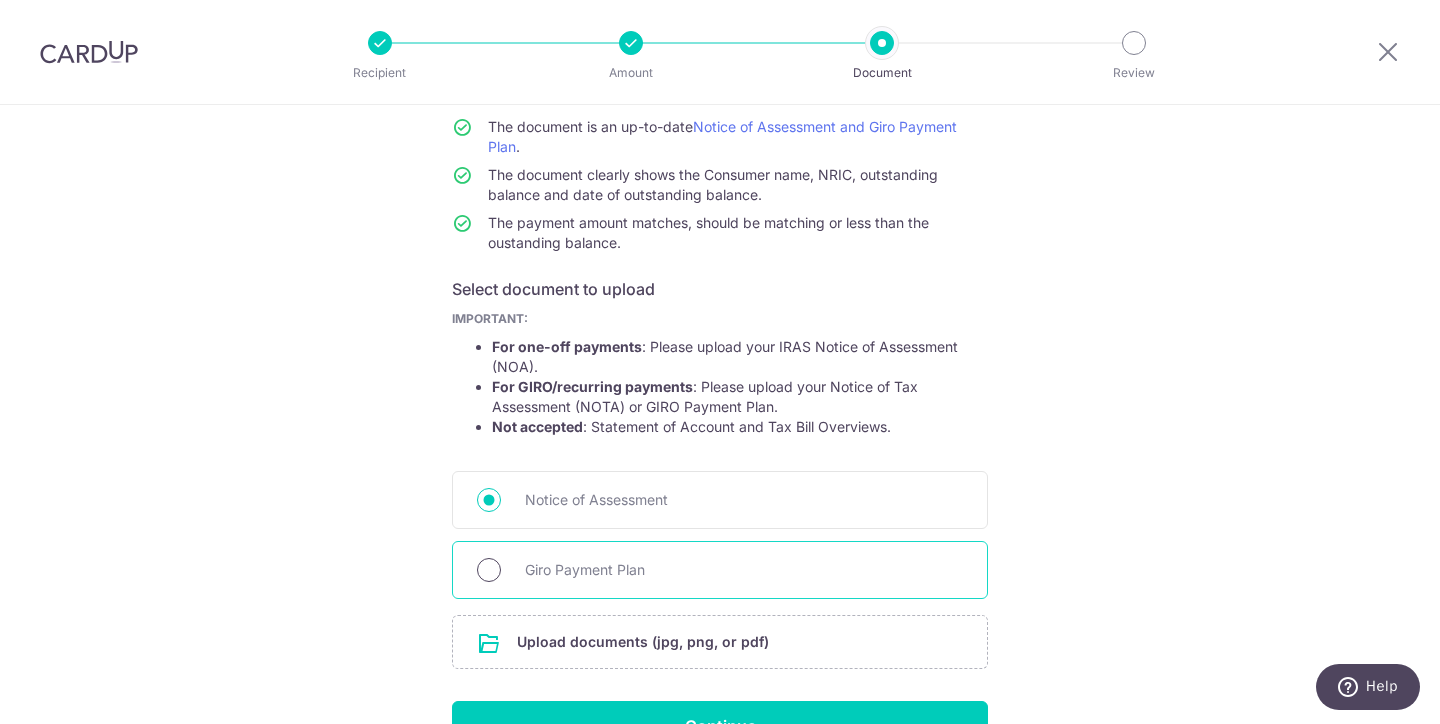 click on "Giro Payment Plan" at bounding box center (489, 570) 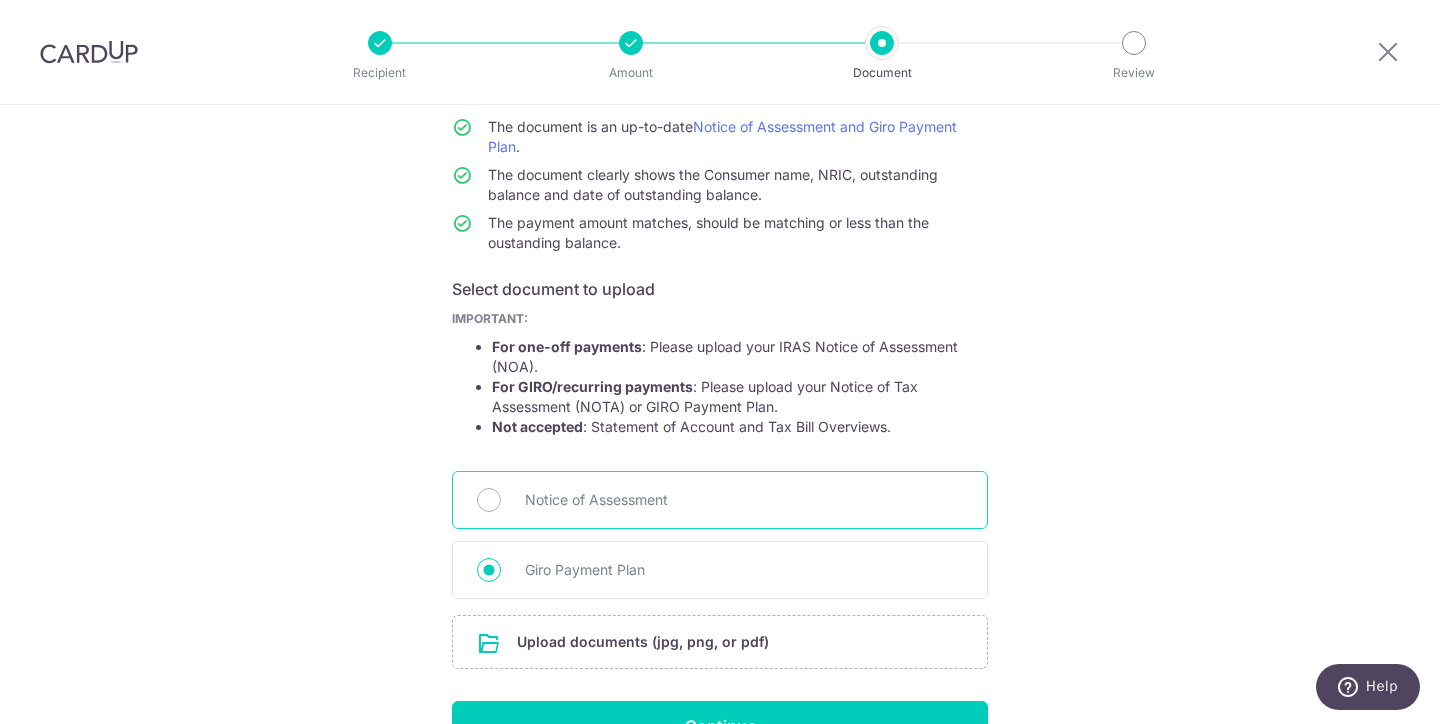 click on "Notice of Assessment" at bounding box center [720, 500] 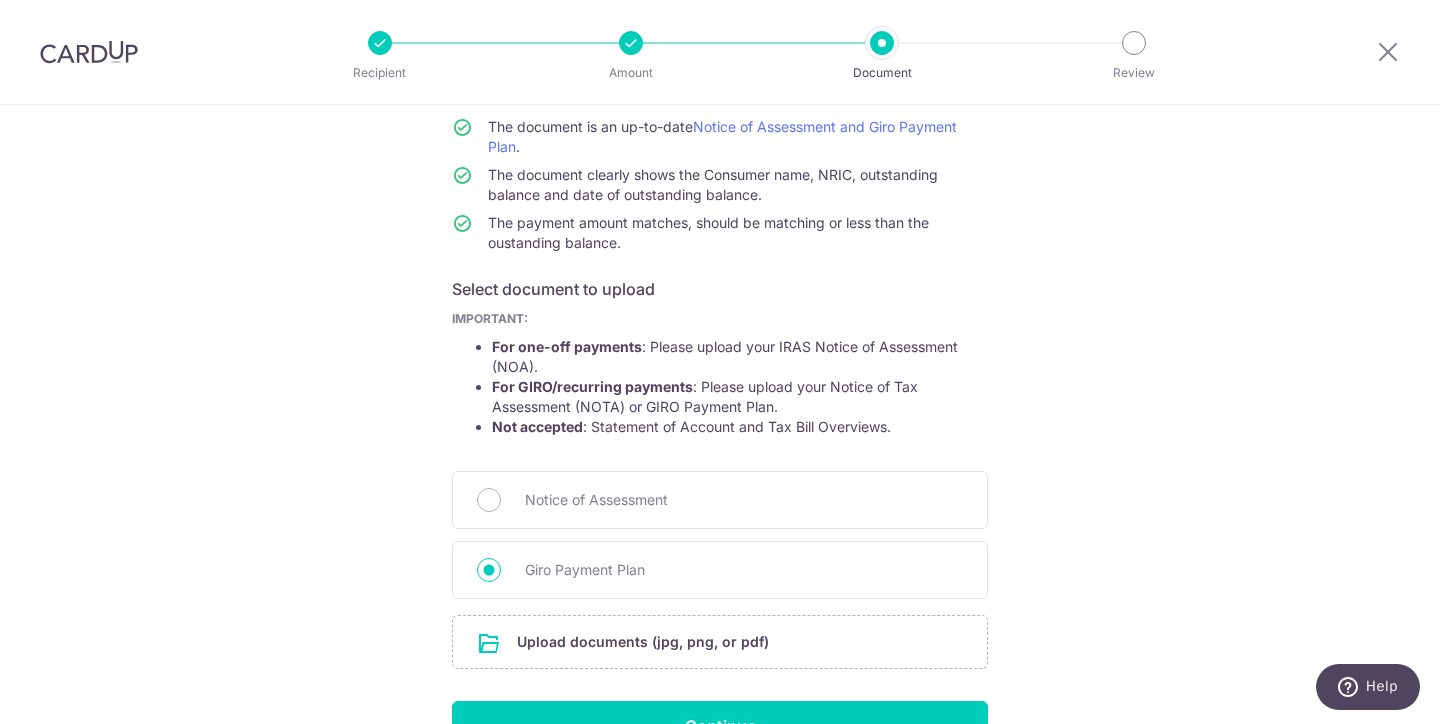 scroll, scrollTop: 0, scrollLeft: 0, axis: both 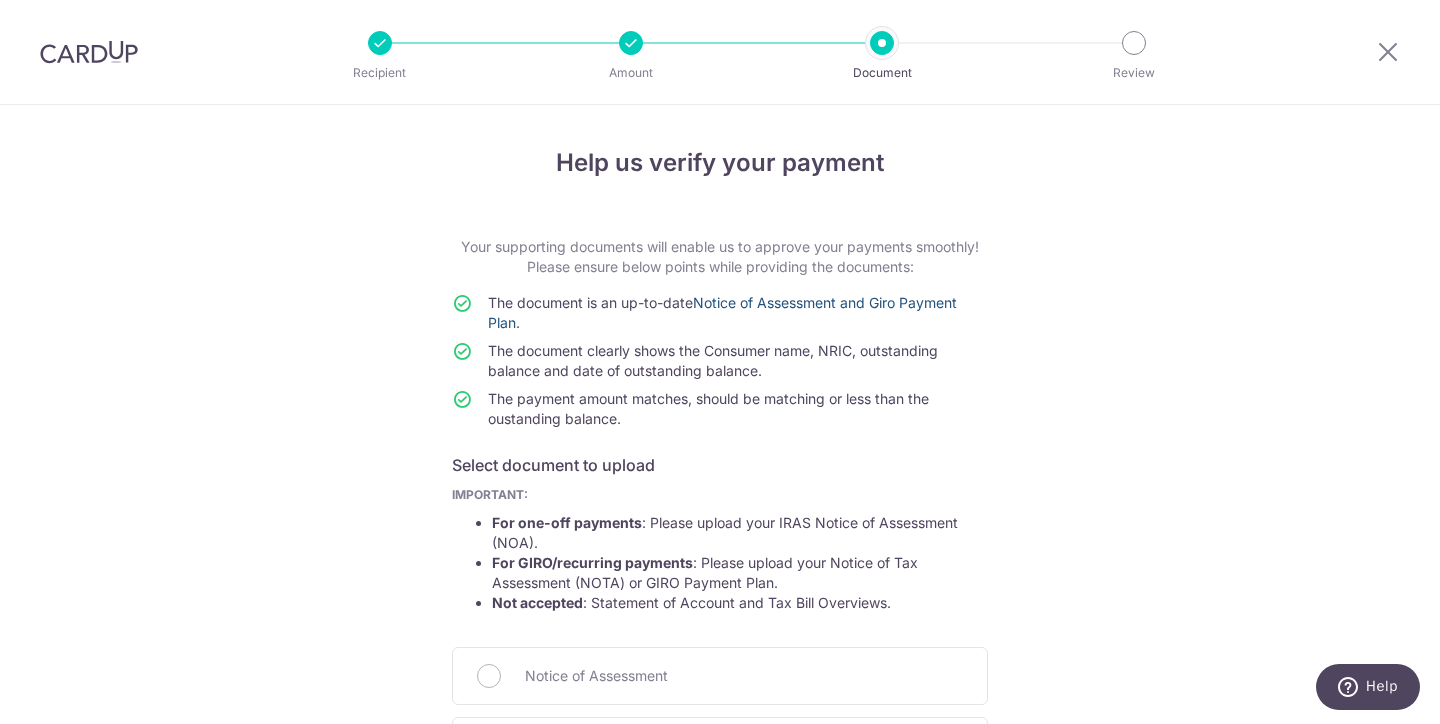 click on "Notice of Assessment and Giro Payment Plan" at bounding box center (722, 312) 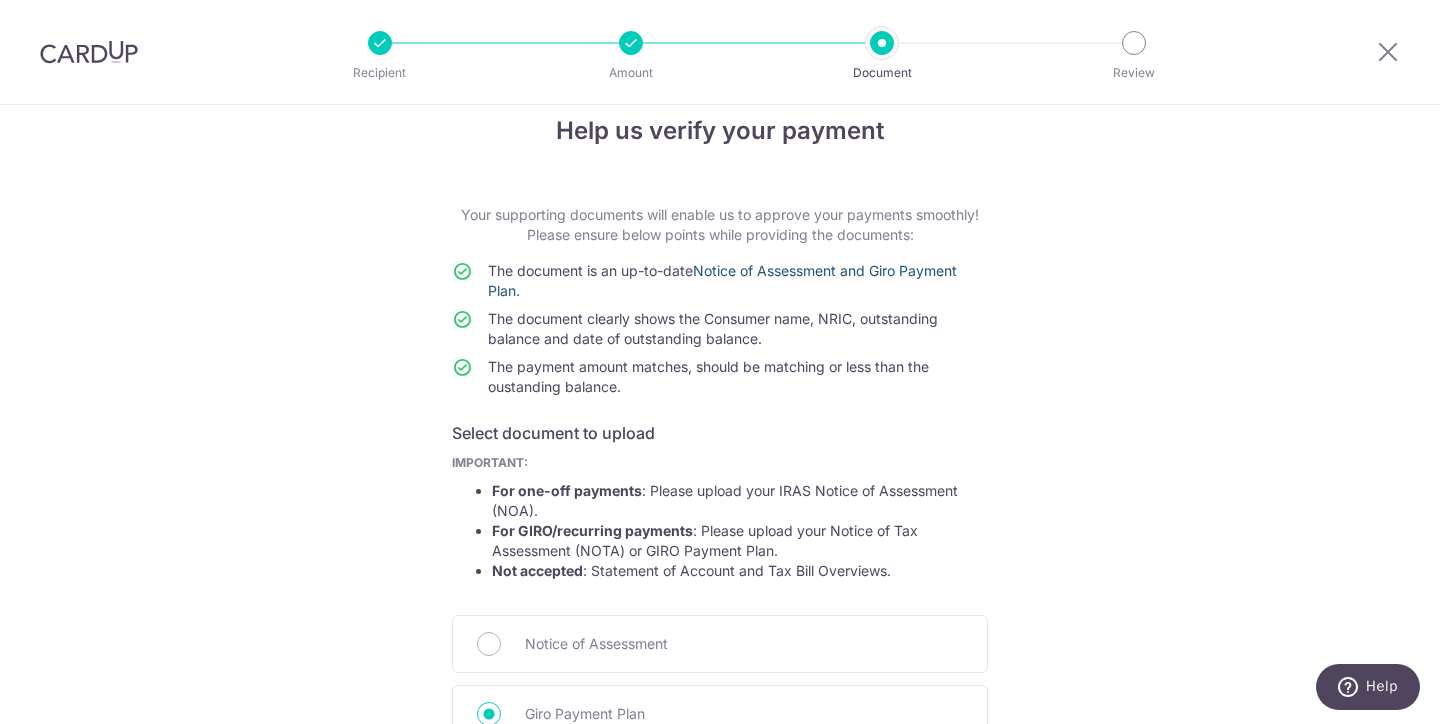 scroll, scrollTop: 10, scrollLeft: 0, axis: vertical 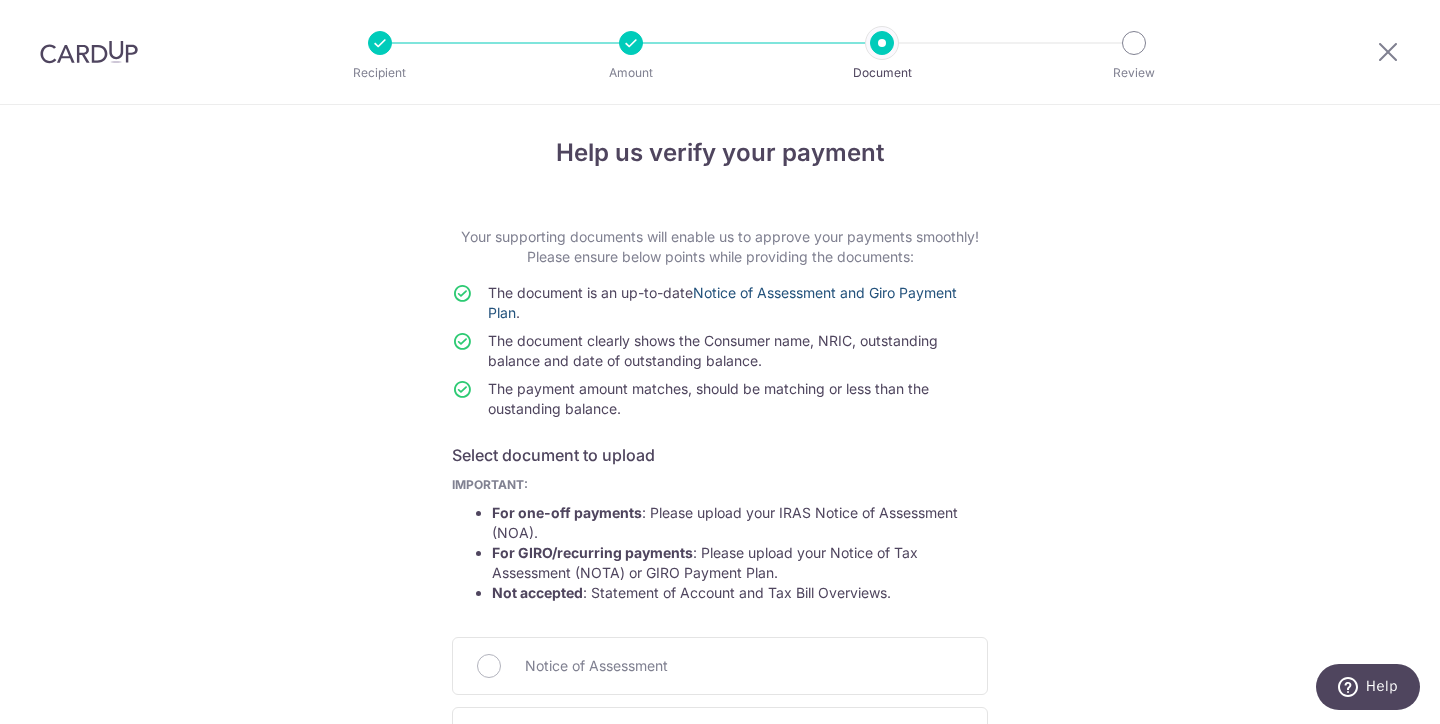 click on "Notice of Assessment and Giro Payment Plan" at bounding box center (722, 302) 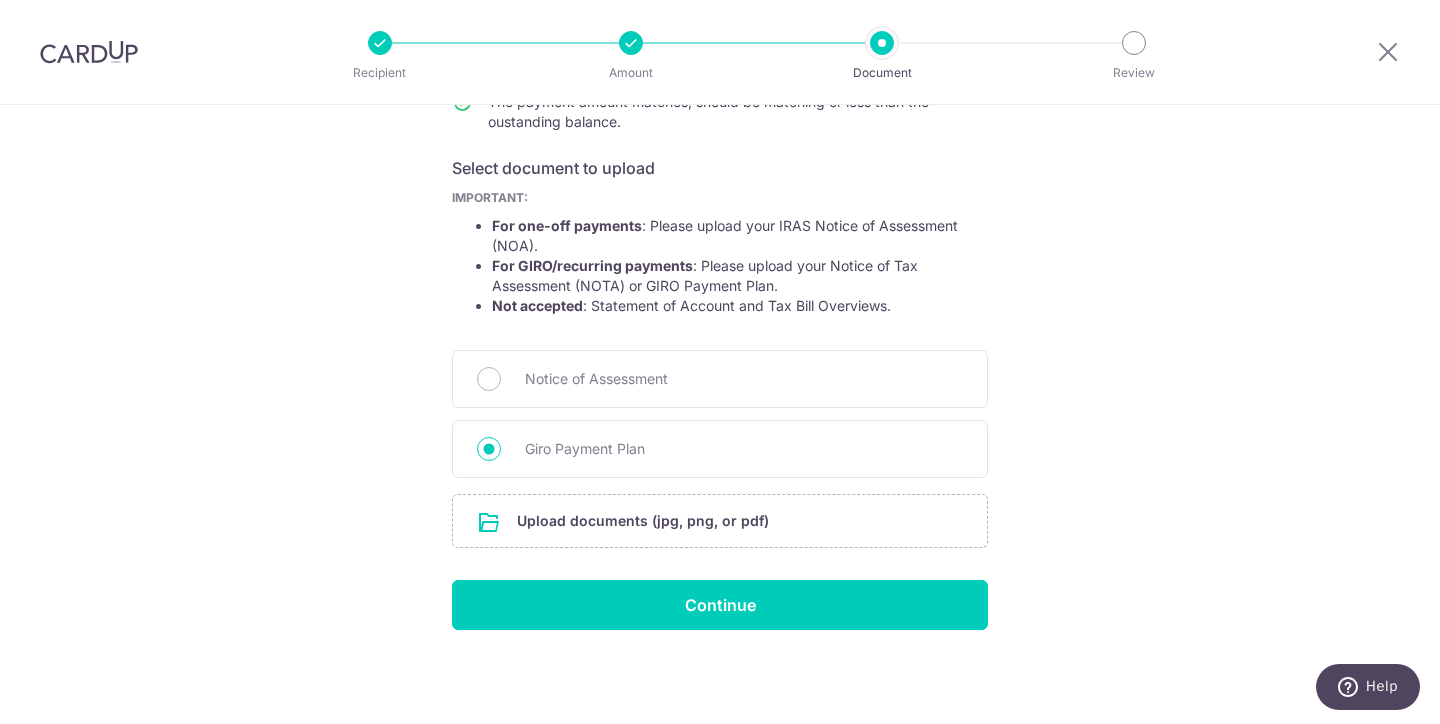 scroll, scrollTop: 0, scrollLeft: 0, axis: both 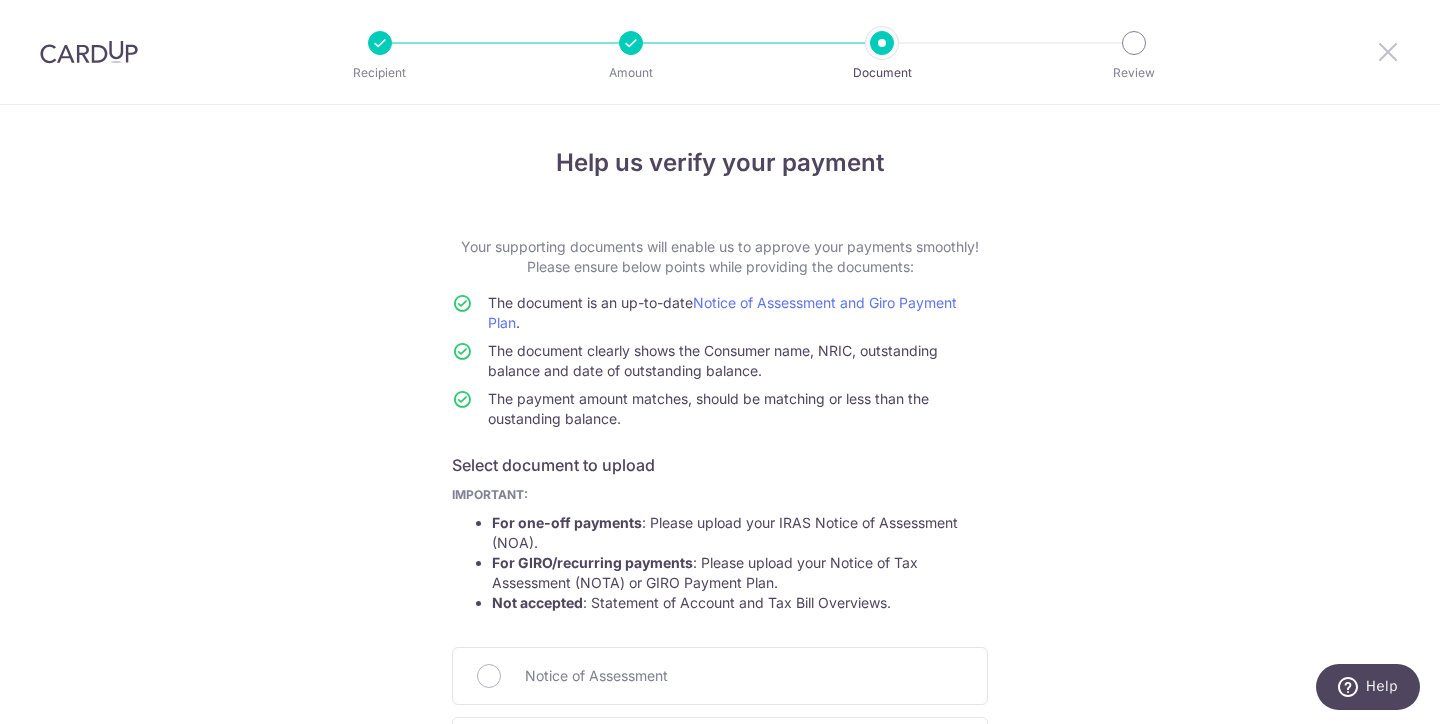 click at bounding box center (1388, 51) 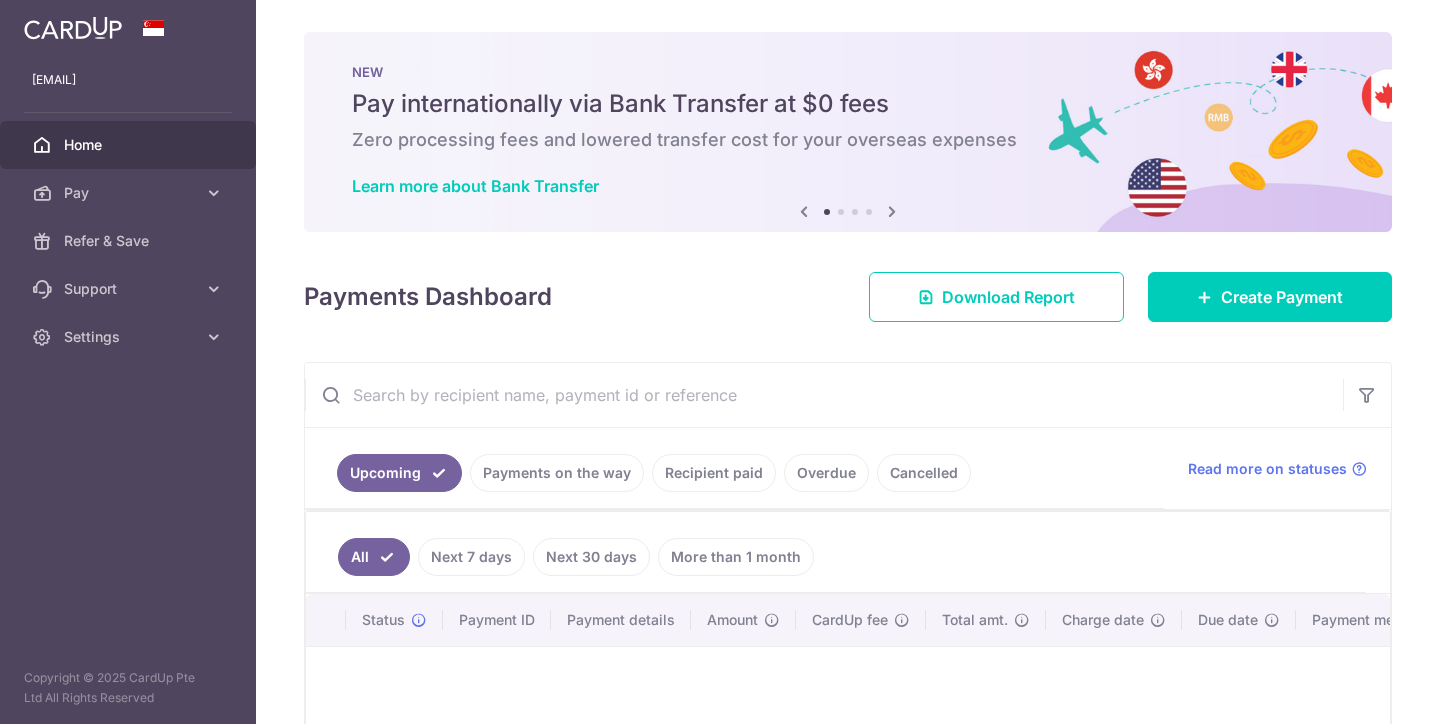 scroll, scrollTop: 0, scrollLeft: 0, axis: both 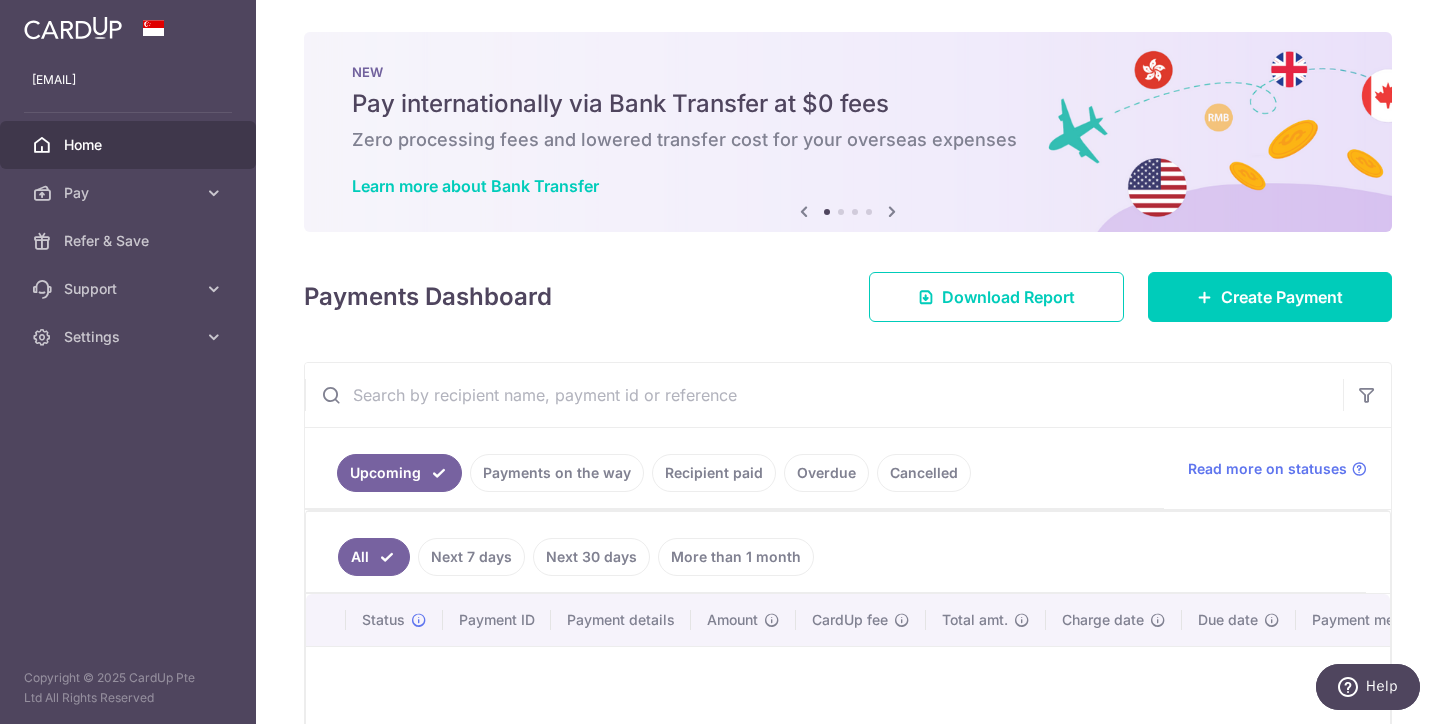 click on "Recipient paid" at bounding box center (714, 473) 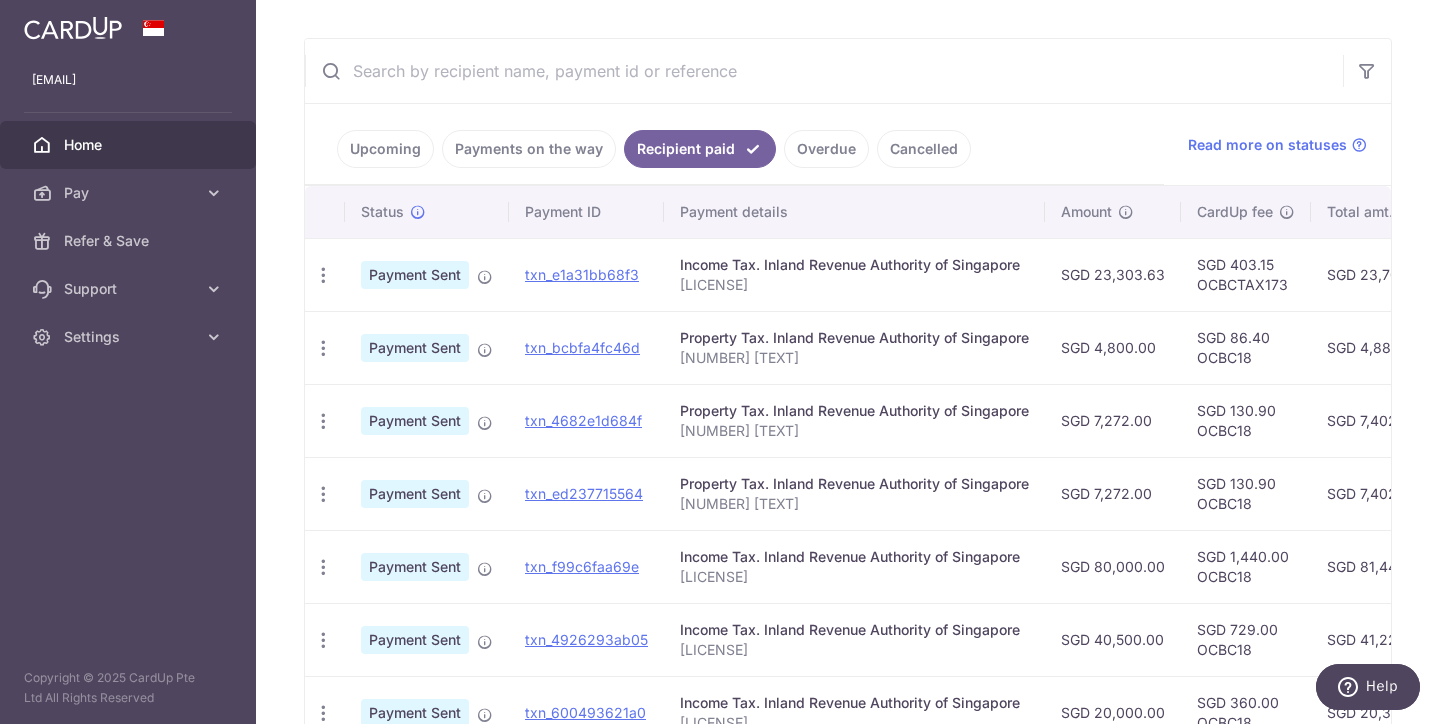 scroll, scrollTop: 338, scrollLeft: 0, axis: vertical 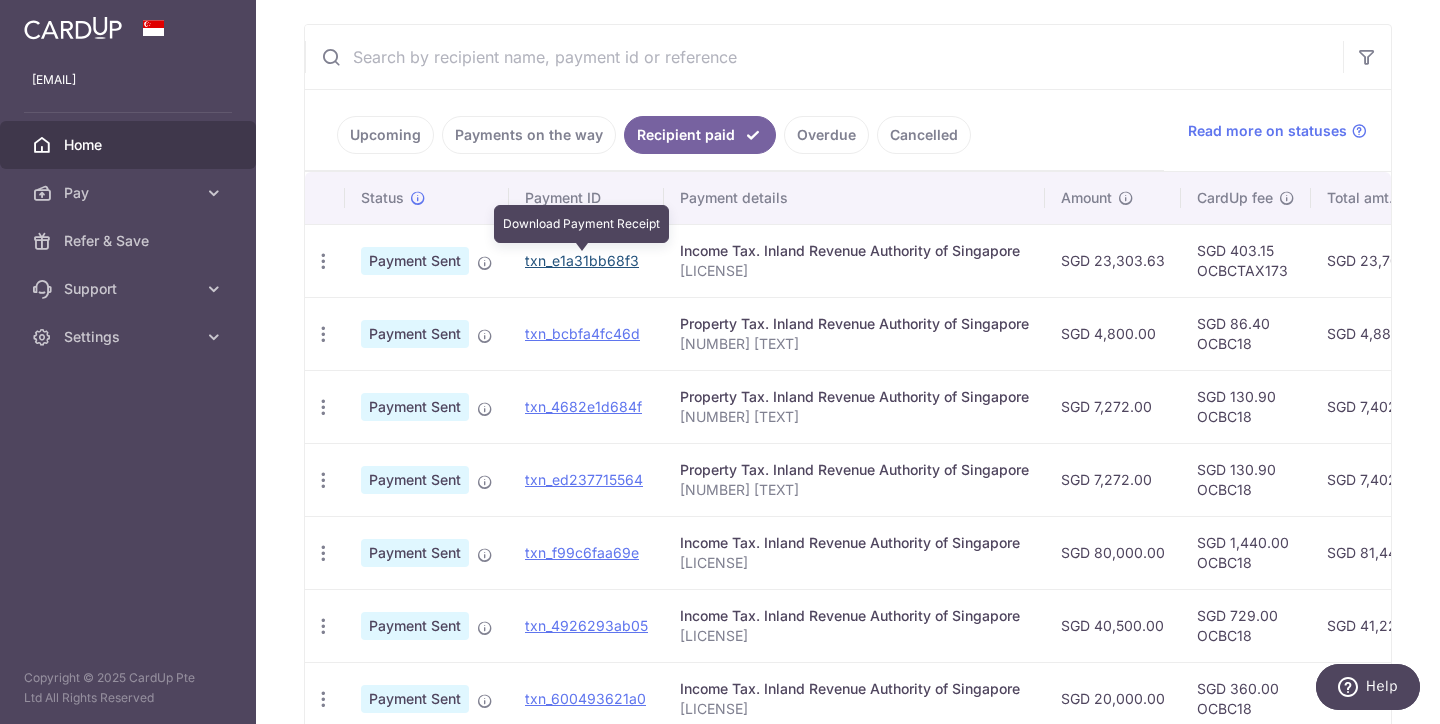 click on "txn_e1a31bb68f3" at bounding box center (582, 260) 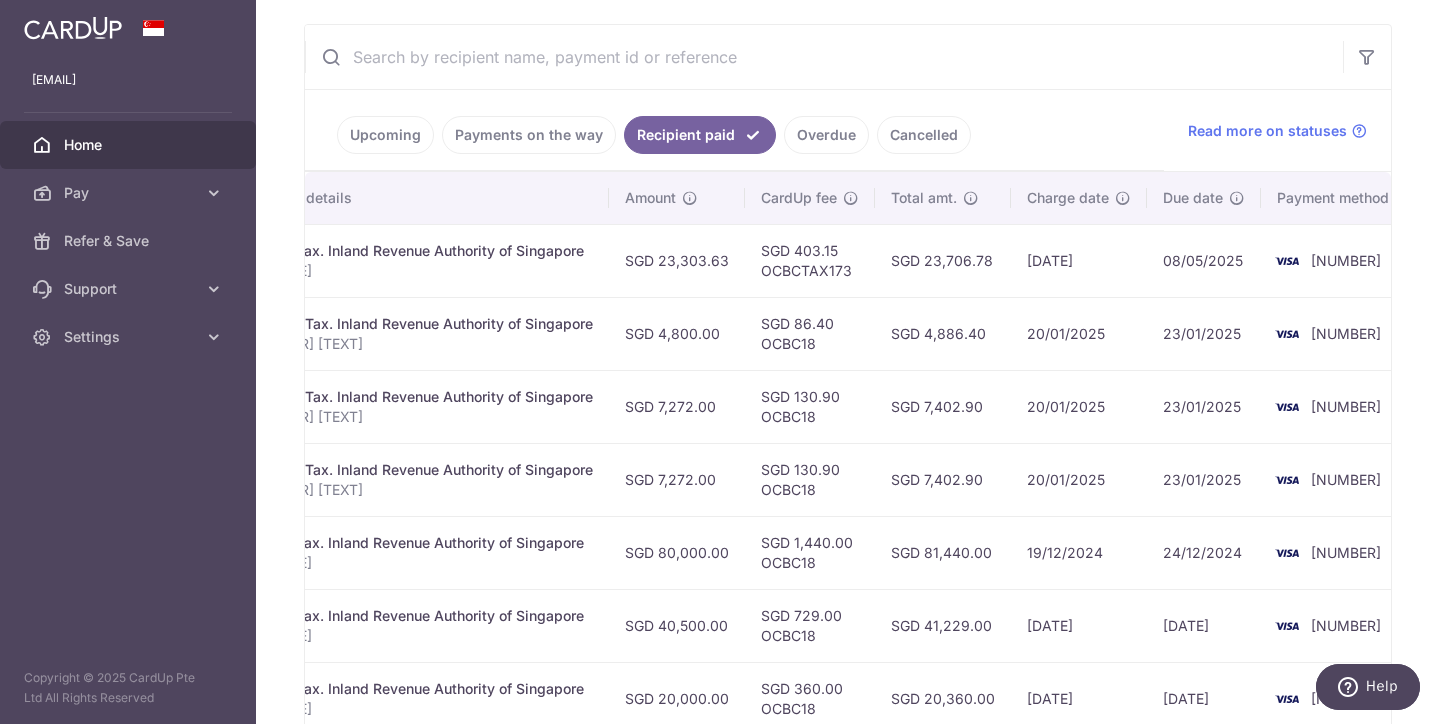 scroll, scrollTop: 0, scrollLeft: 446, axis: horizontal 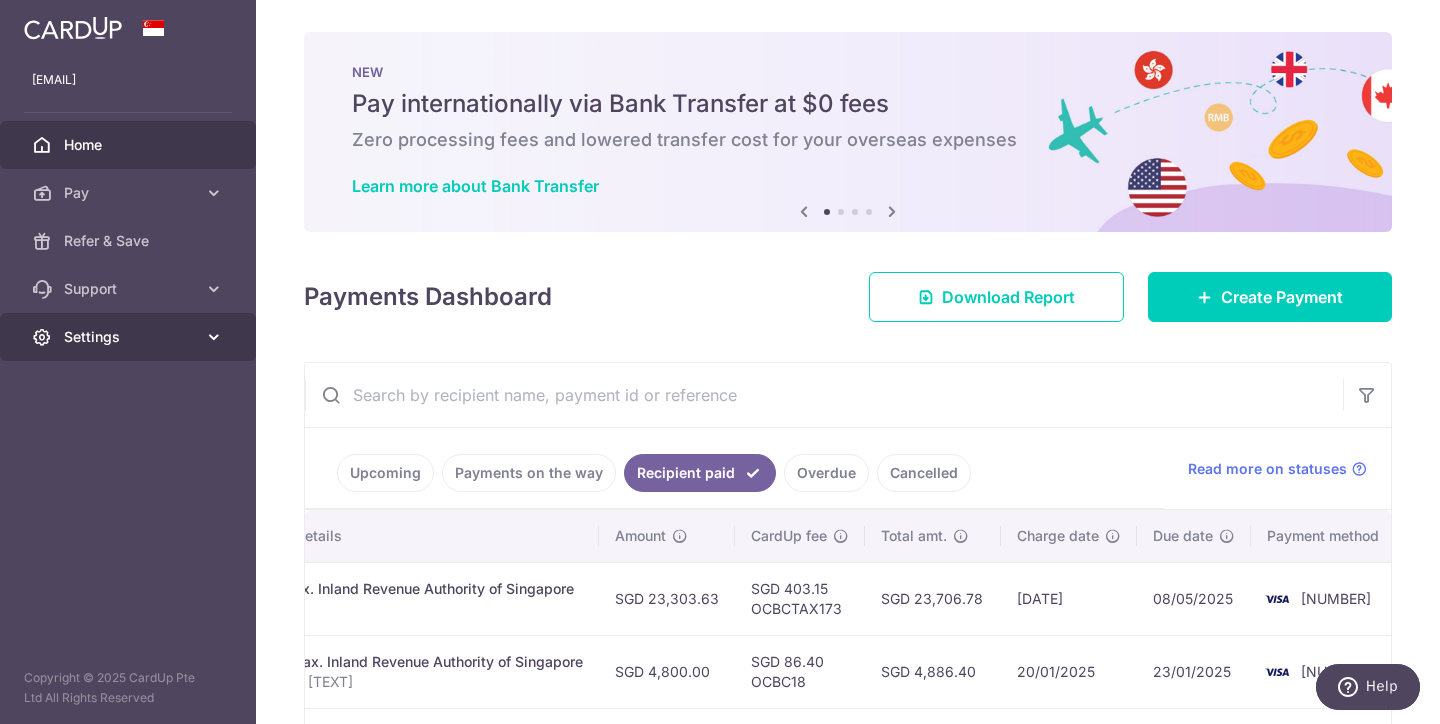 click at bounding box center [214, 337] 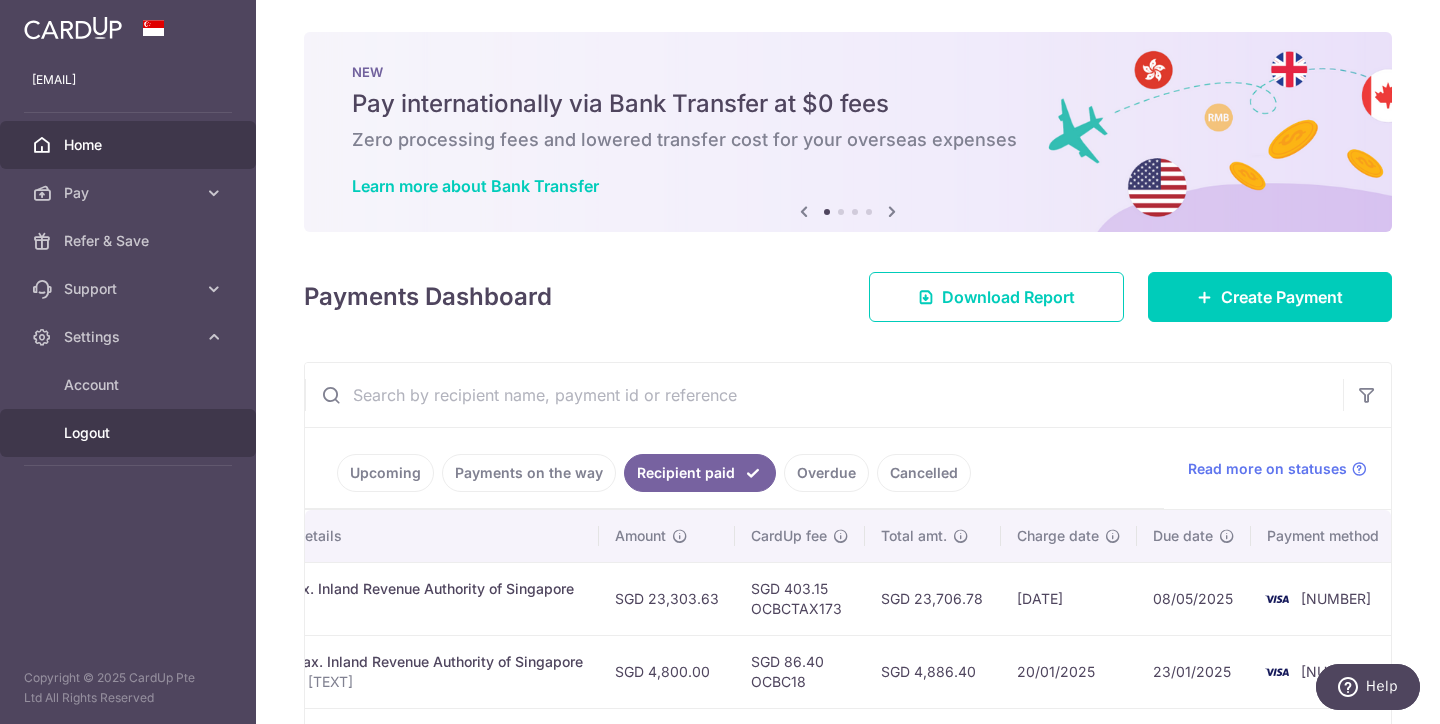 click on "Logout" at bounding box center [130, 433] 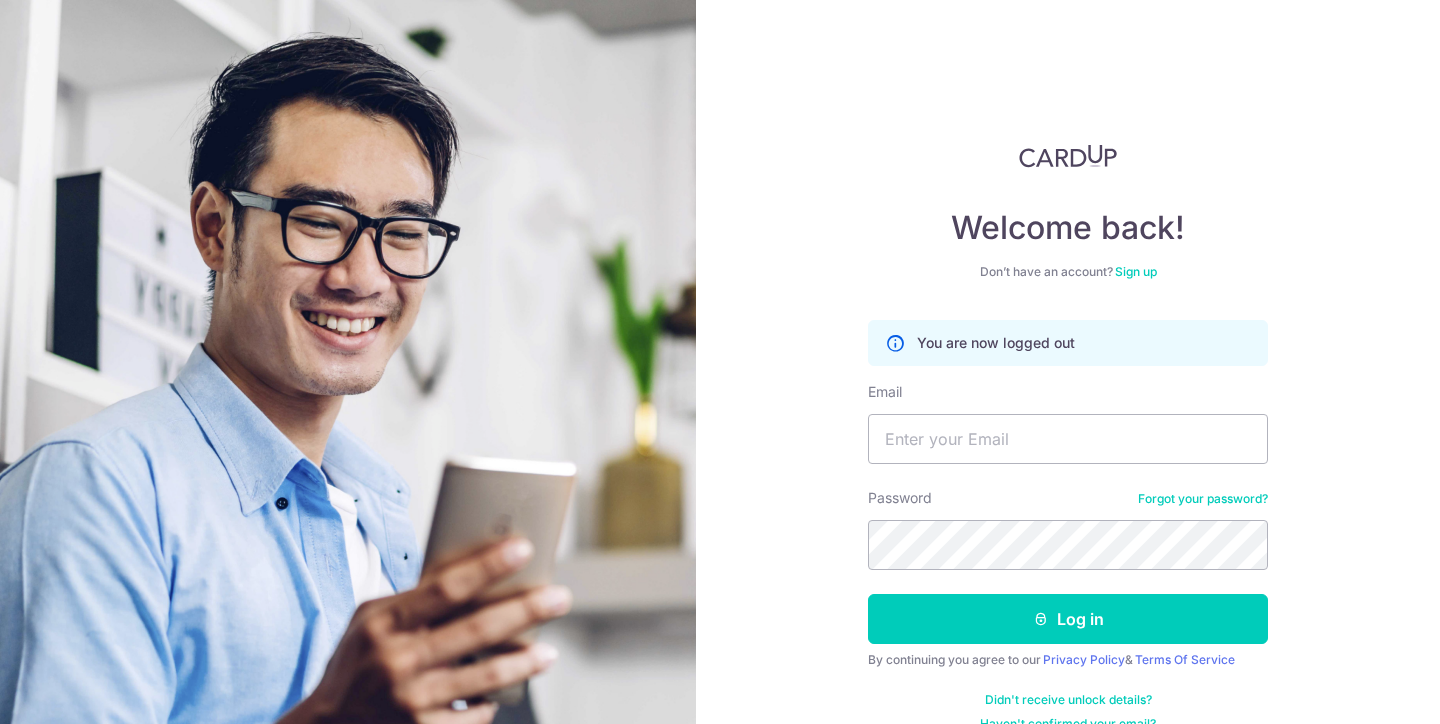 scroll, scrollTop: 0, scrollLeft: 0, axis: both 